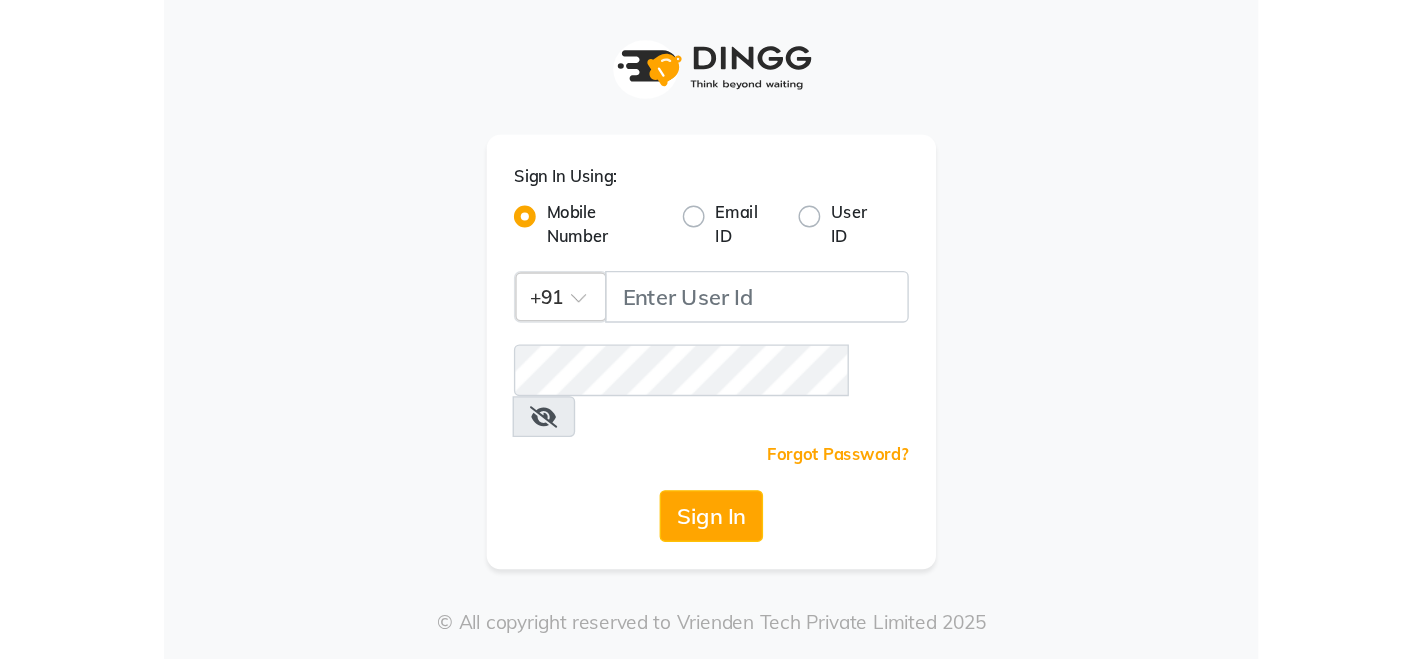 scroll, scrollTop: 0, scrollLeft: 0, axis: both 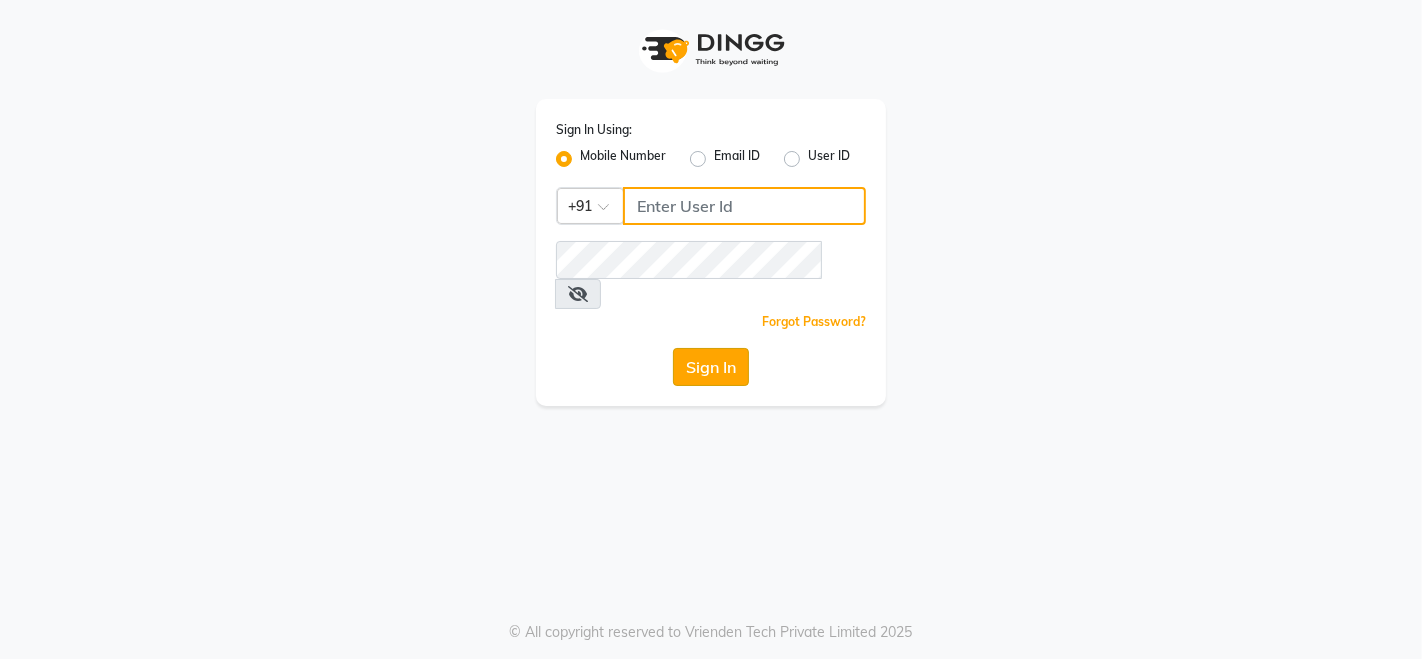 type on "9354747414" 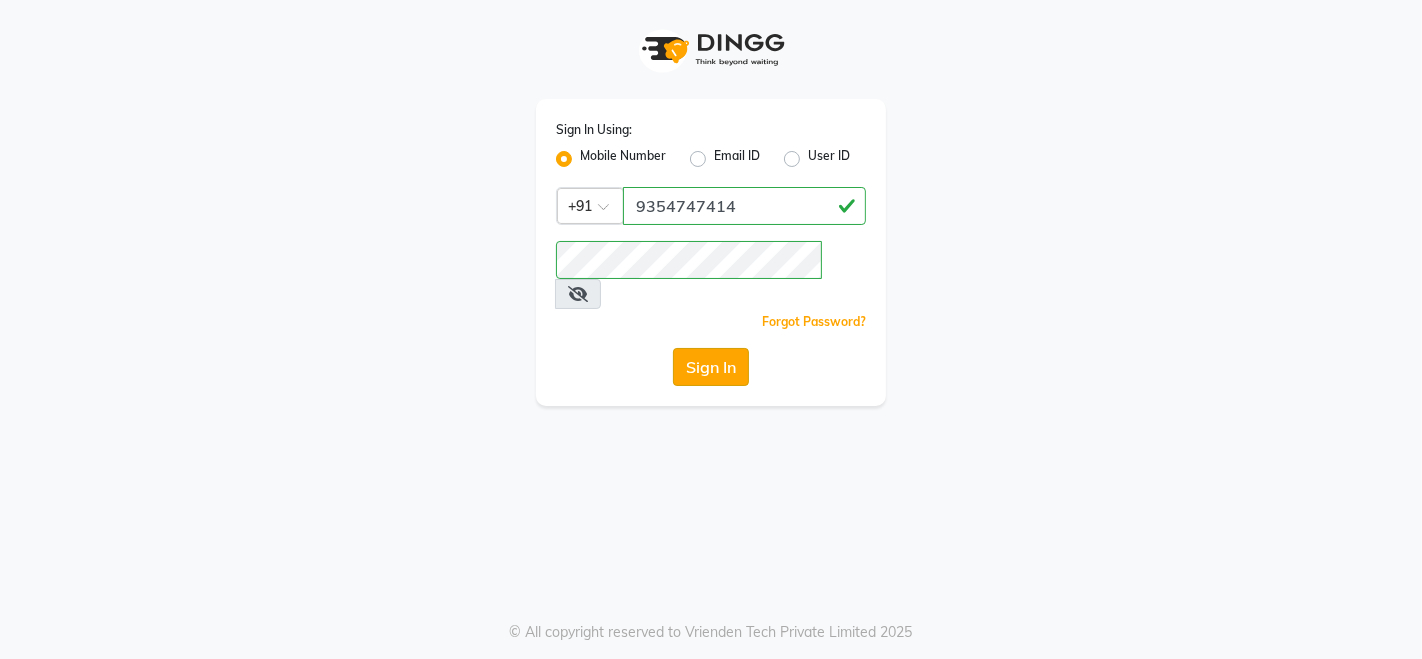 click on "Sign In" 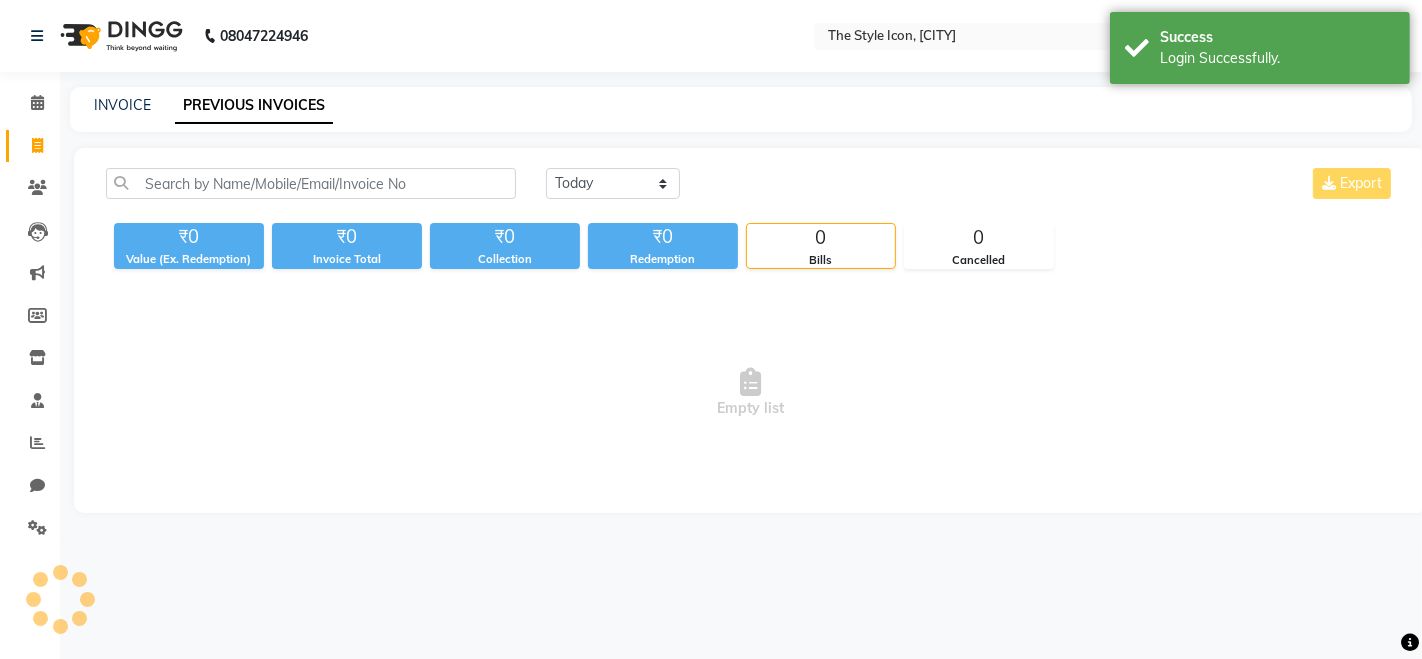 click on "Empty list" at bounding box center (750, 393) 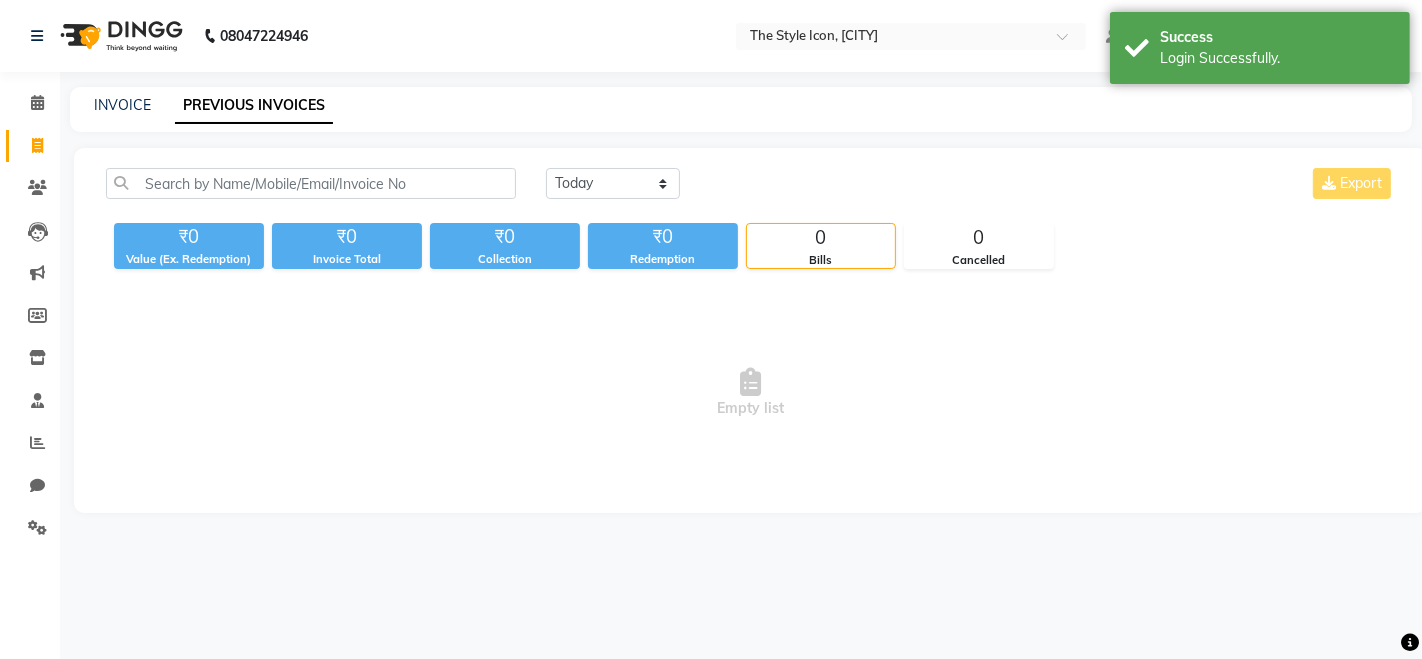 select on "en" 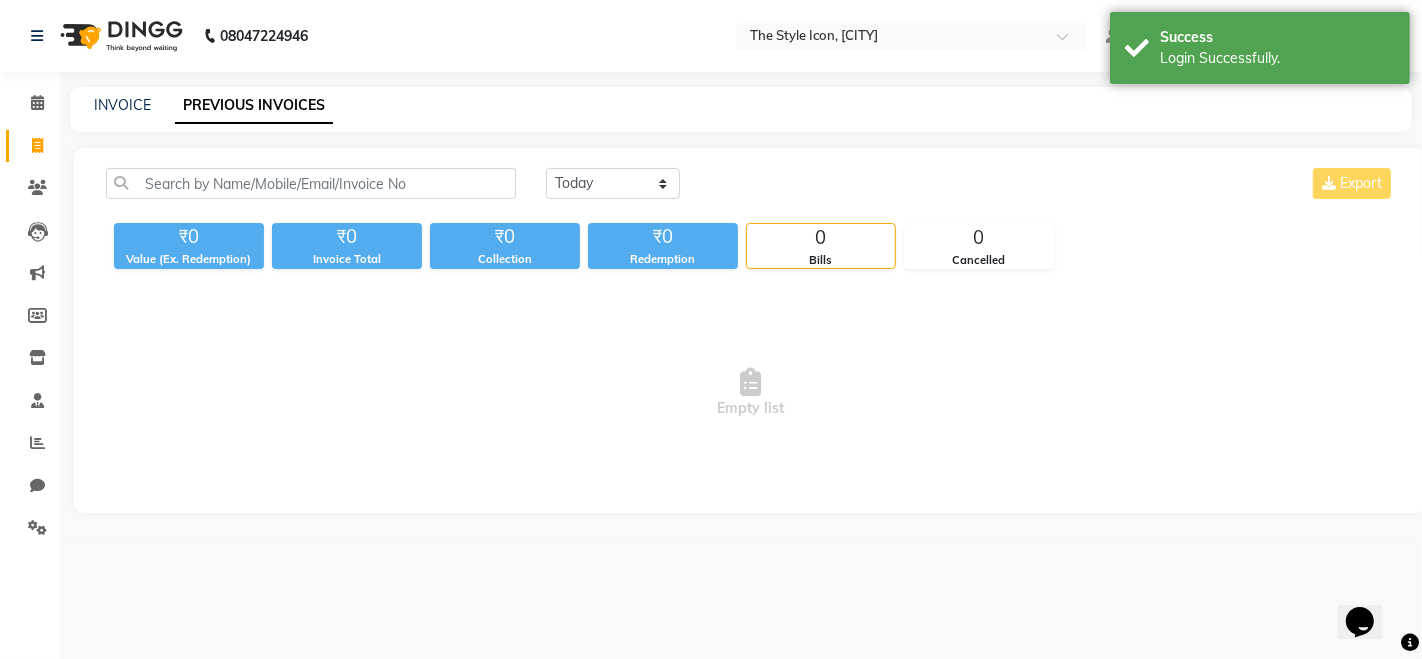scroll, scrollTop: 0, scrollLeft: 0, axis: both 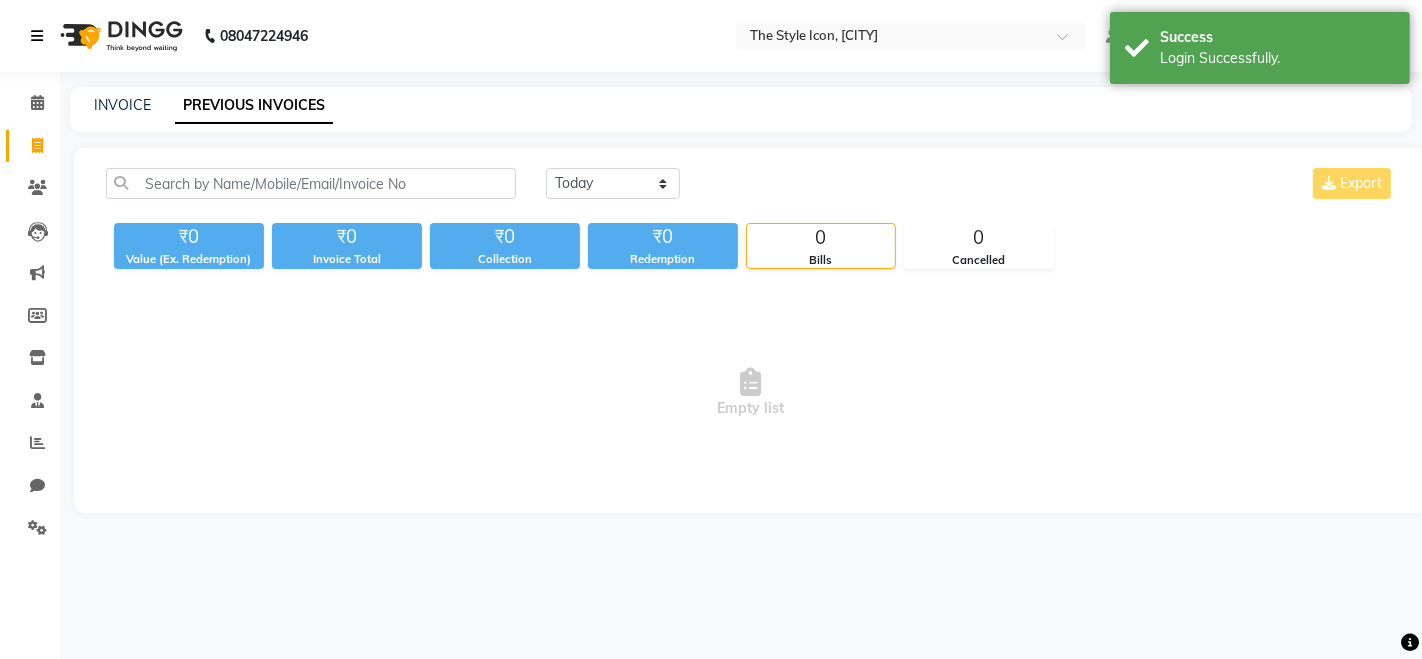 click at bounding box center (37, 36) 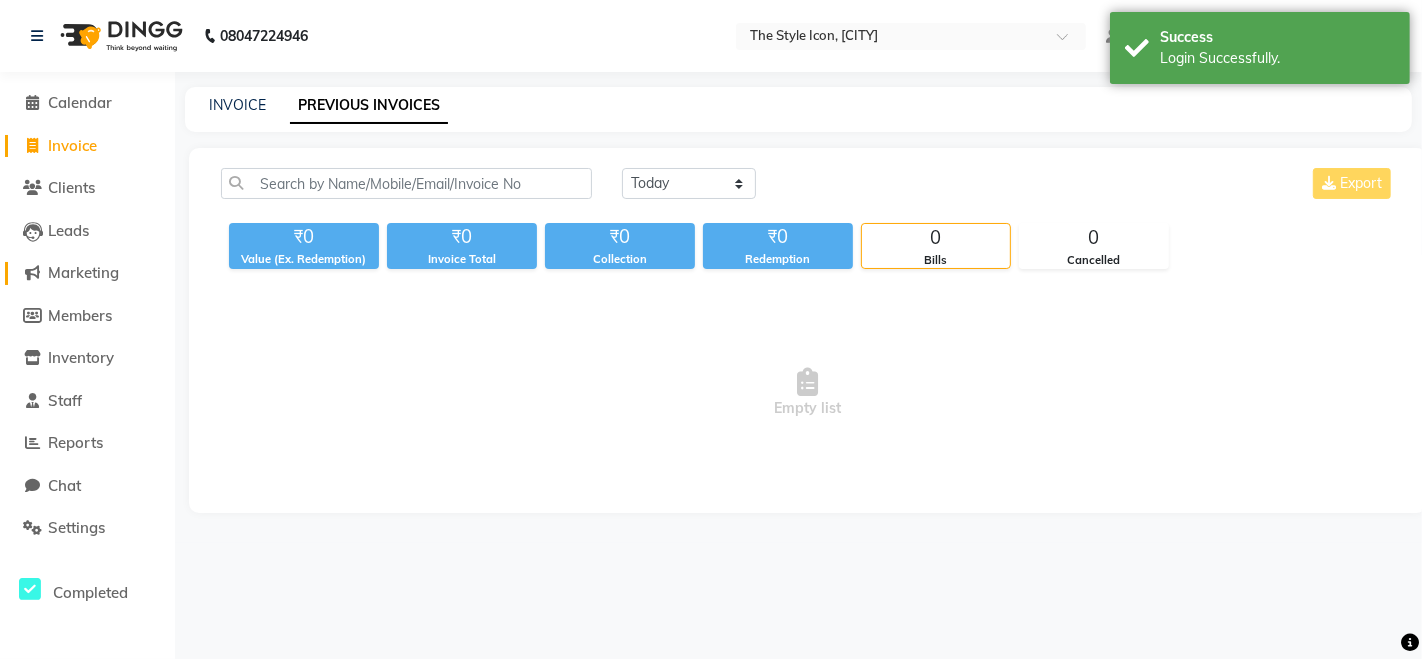 click 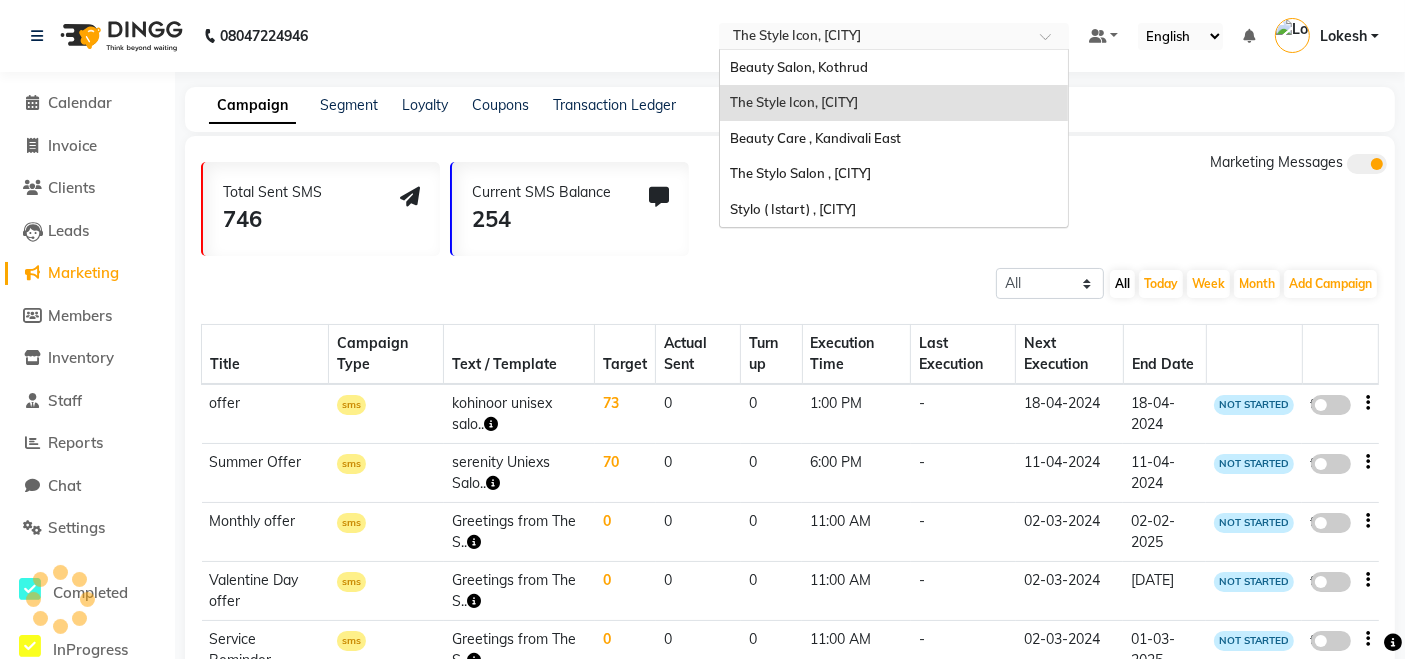click at bounding box center [874, 38] 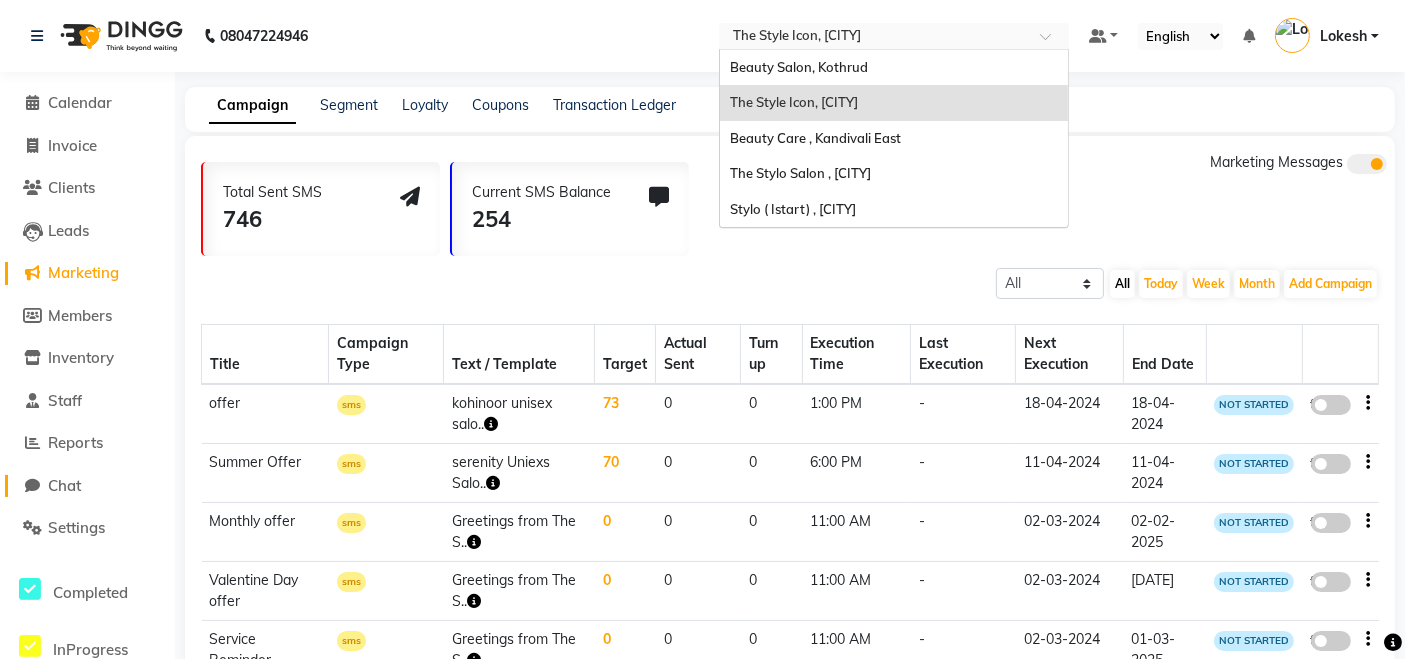 click 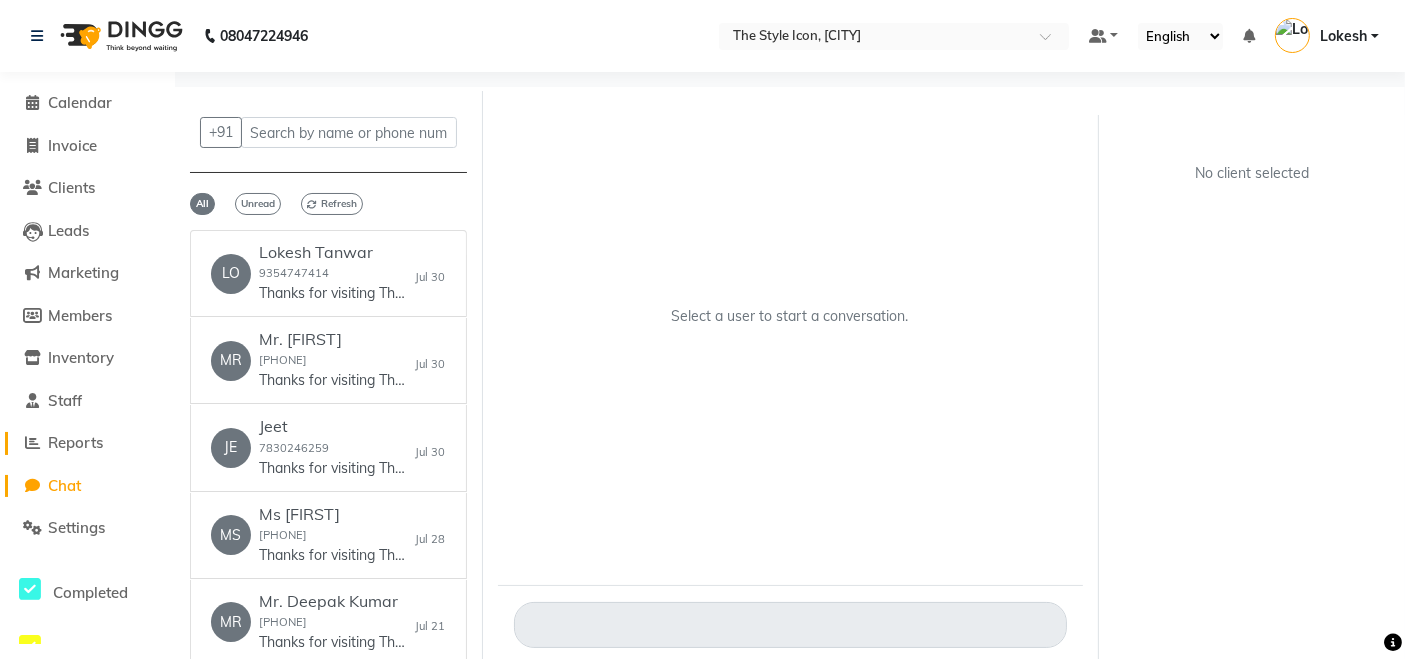 click on "Reports" 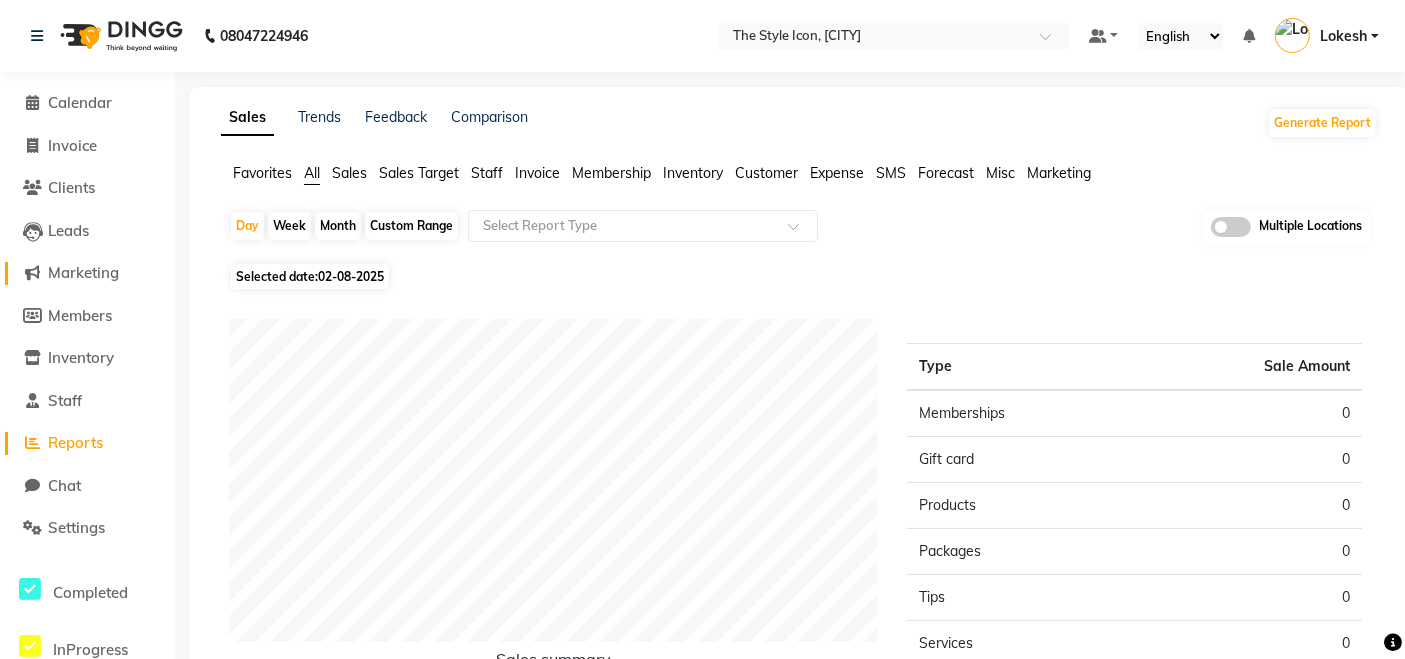 click on "Marketing" 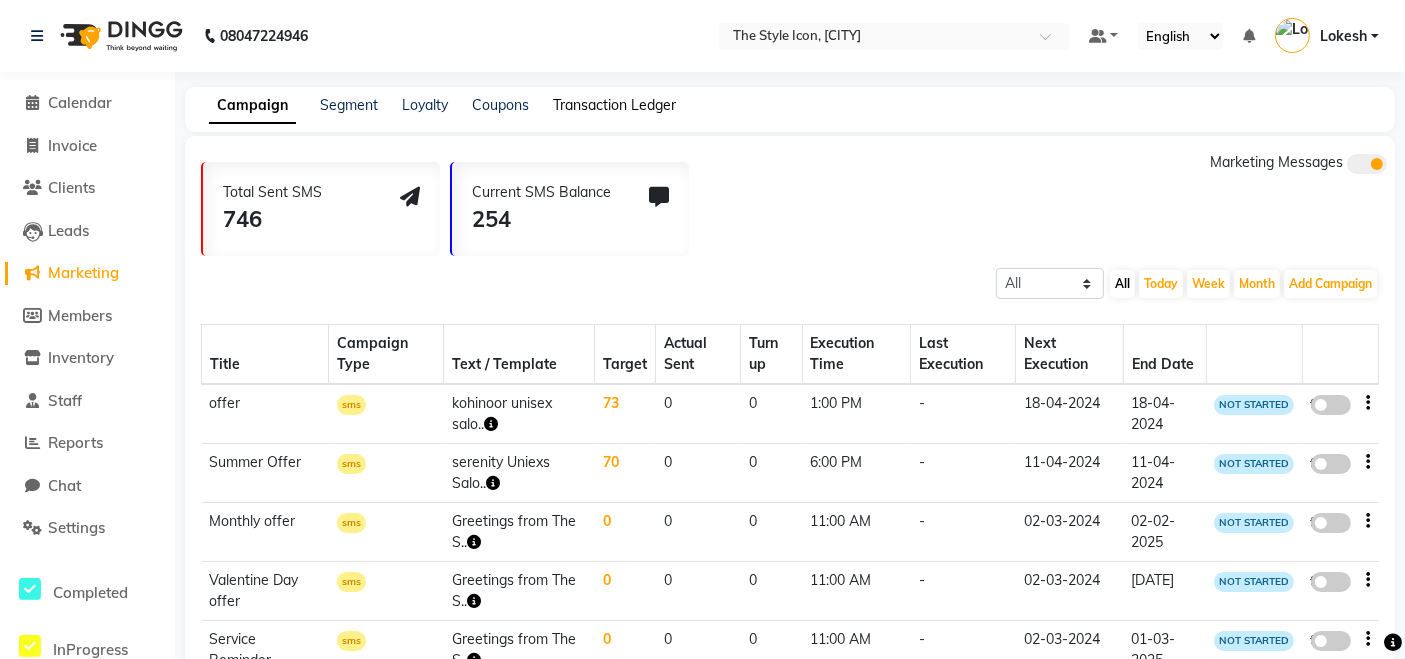 click on "Transaction Ledger" 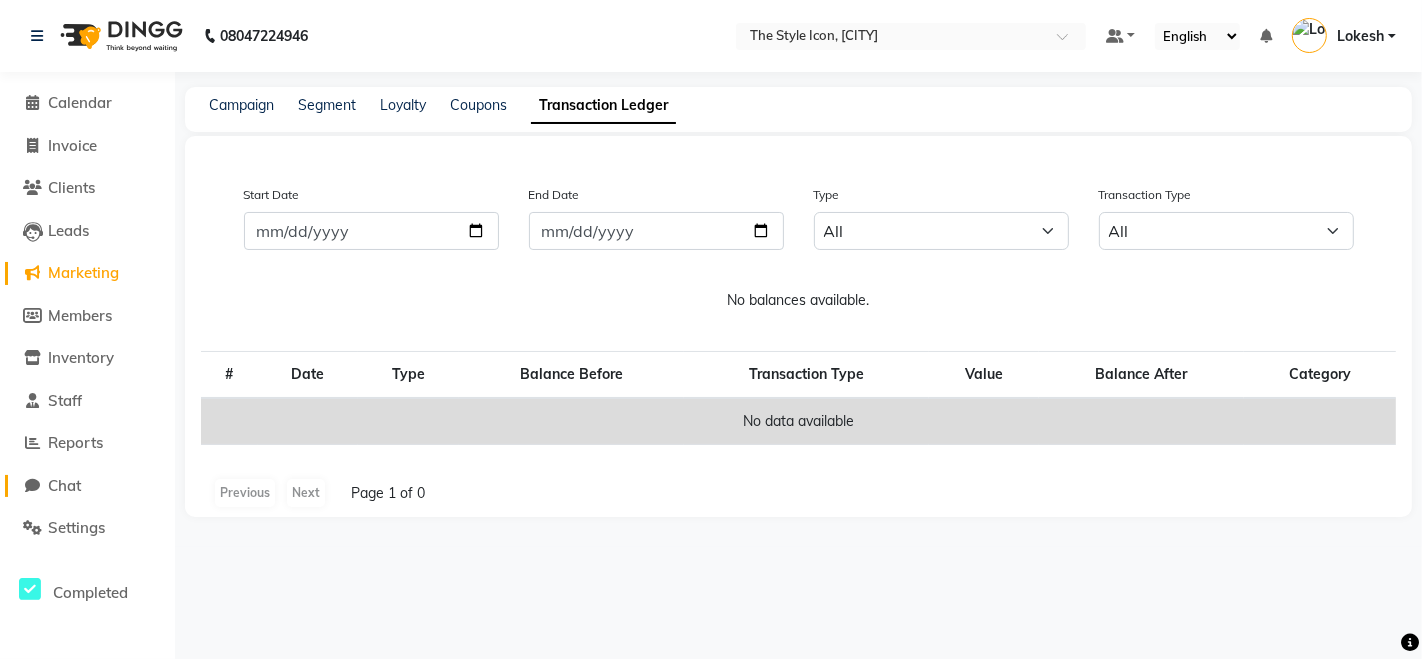 click on "Chat" 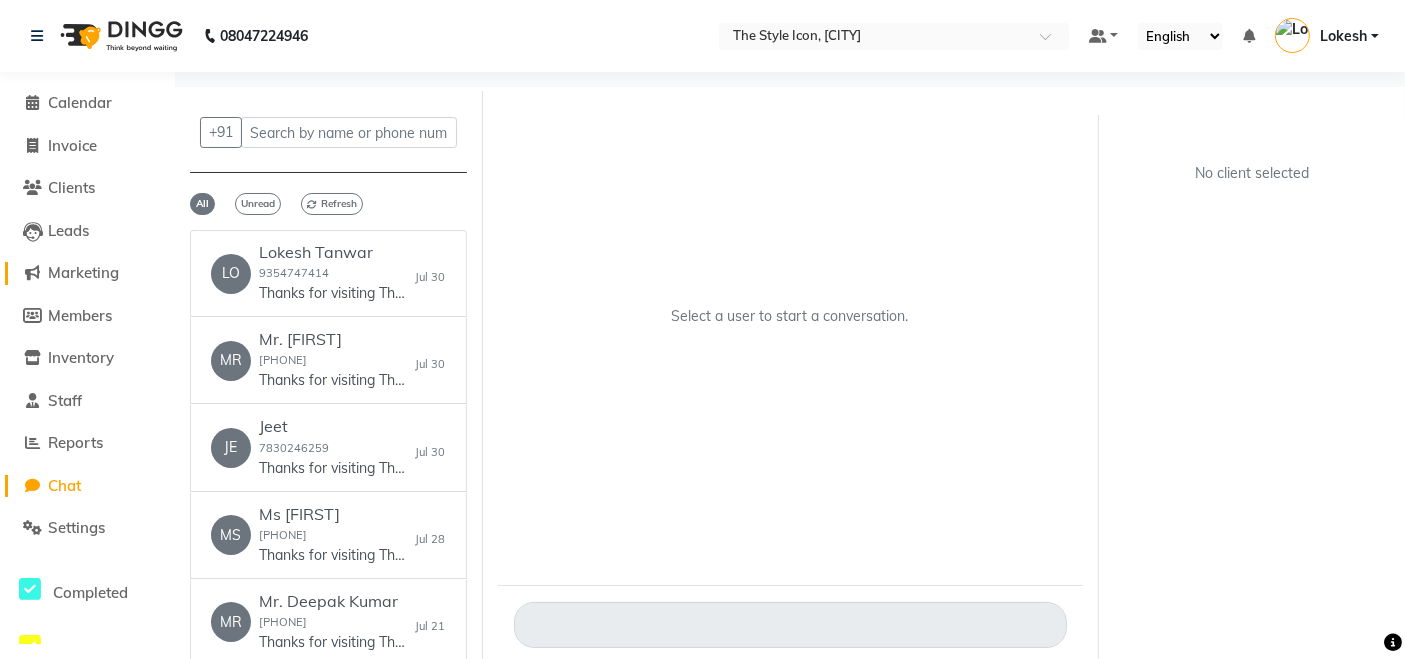 click on "Marketing" 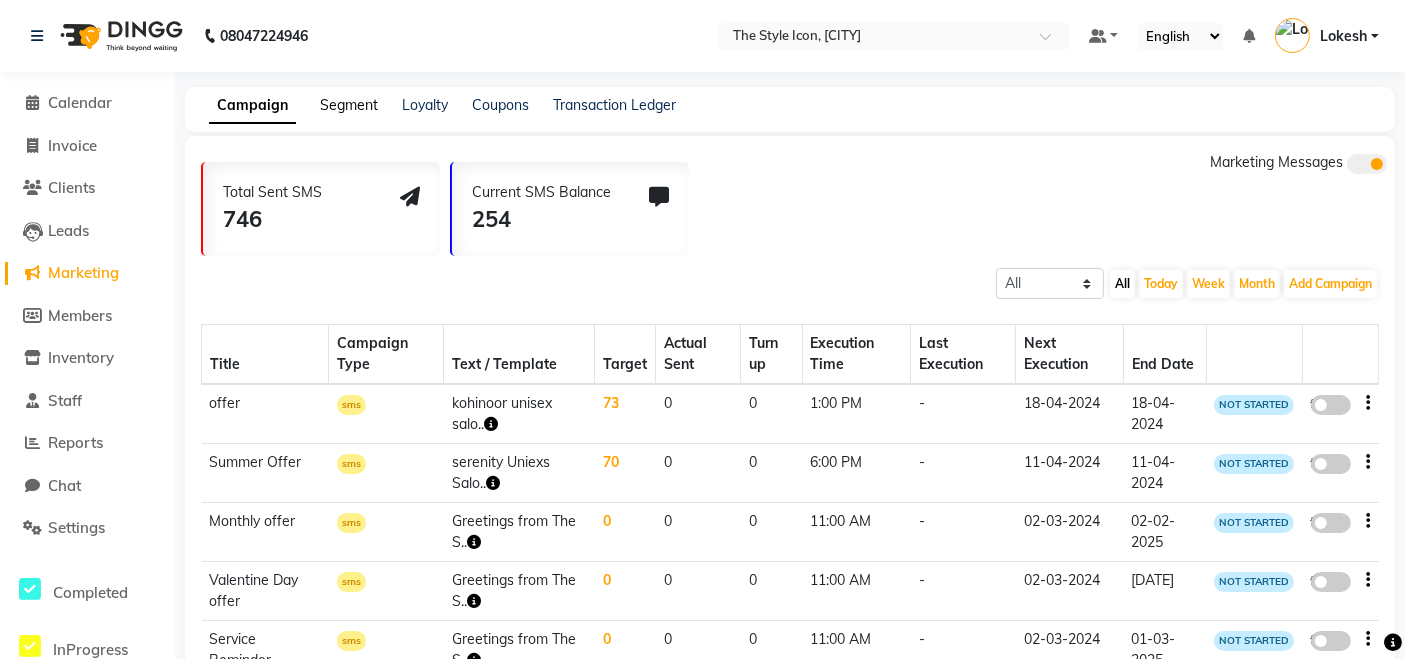 click on "Segment" 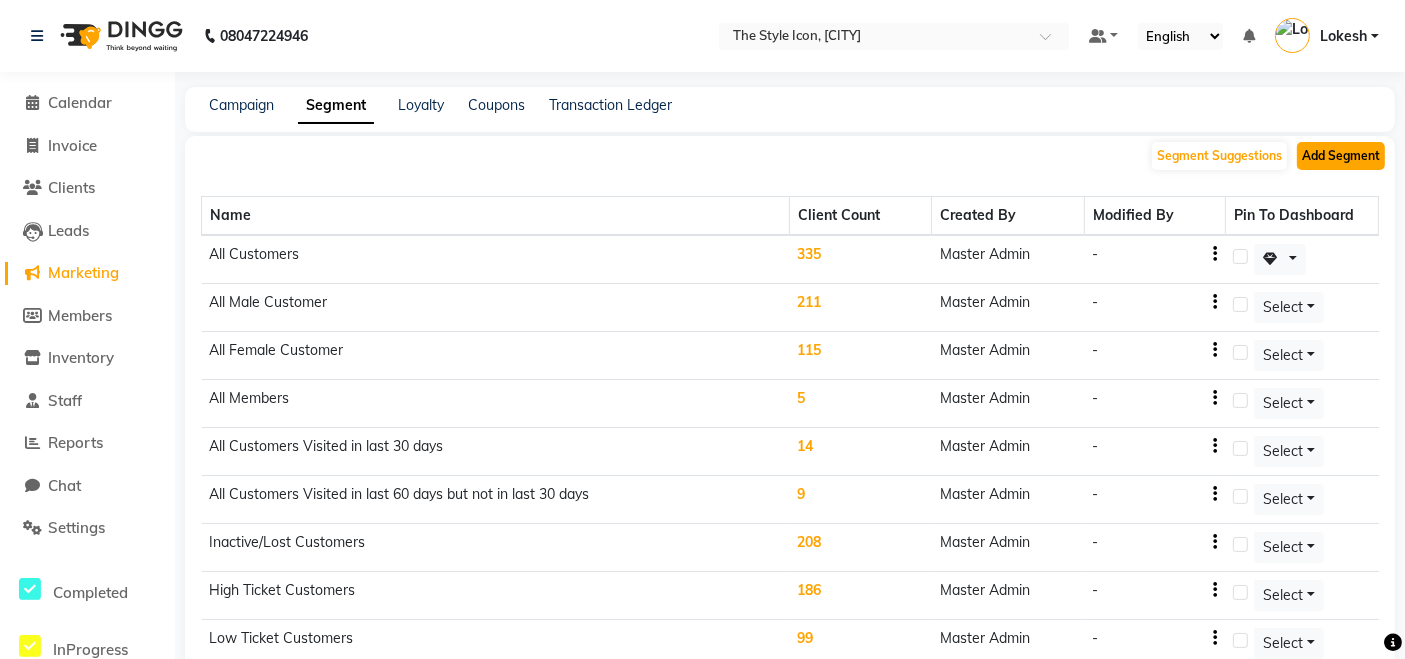 click on "Add Segment" 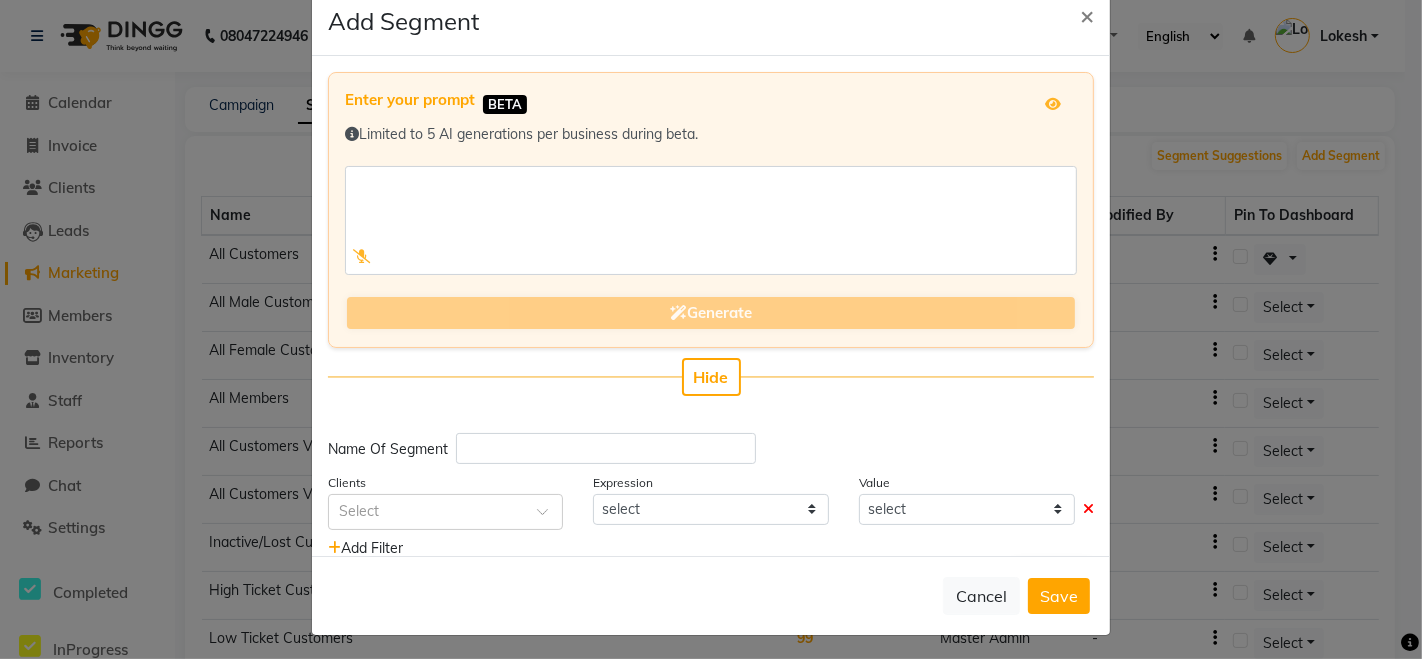 scroll, scrollTop: 45, scrollLeft: 0, axis: vertical 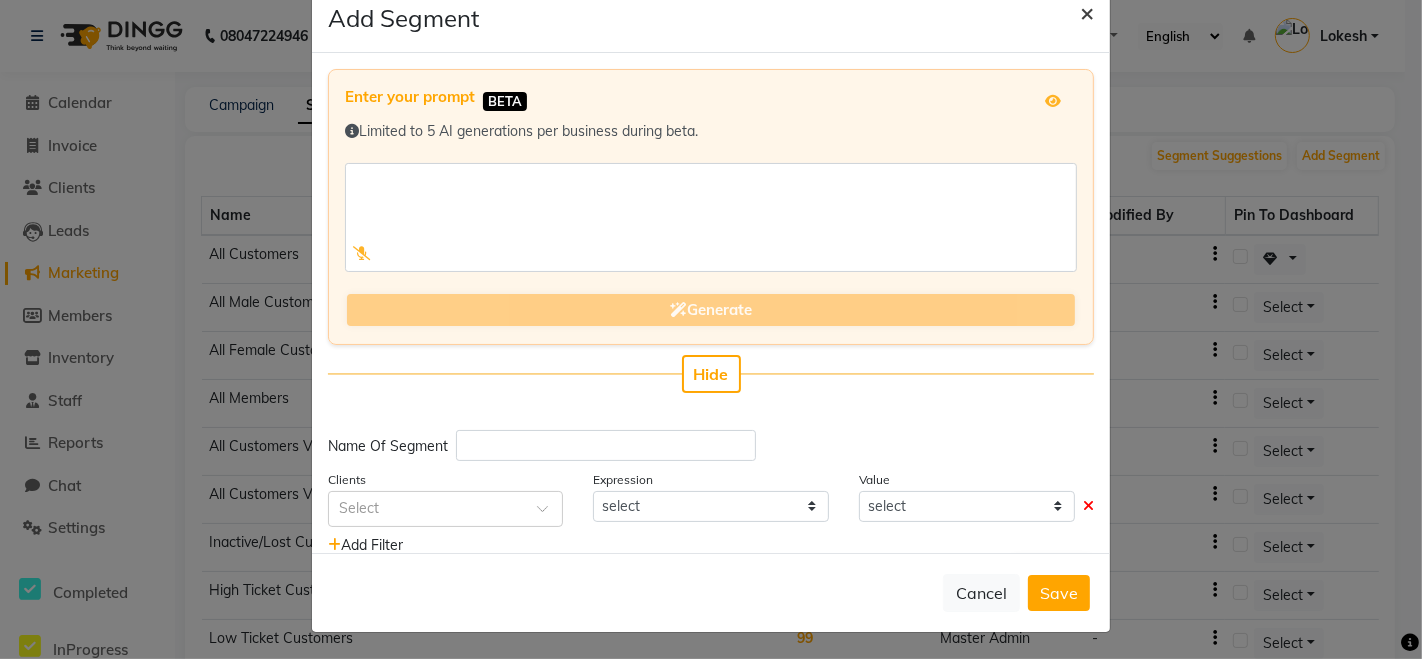 click on "×" 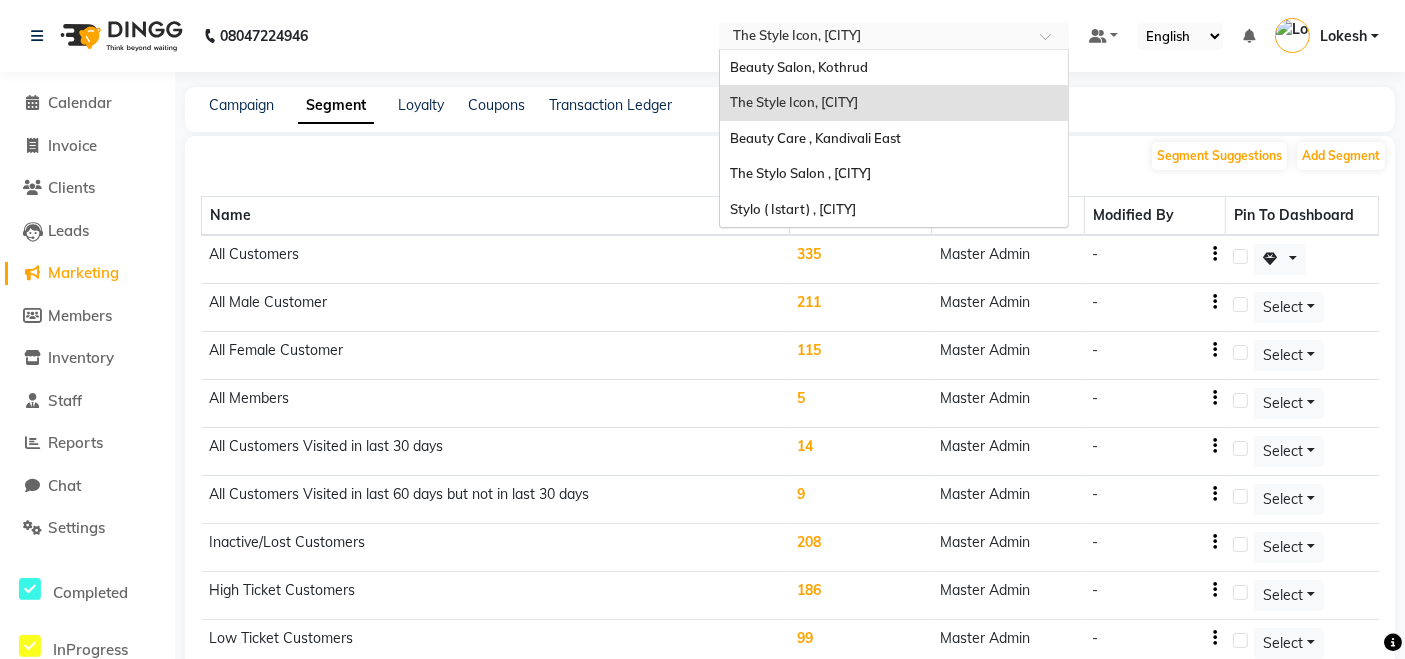 click at bounding box center (874, 38) 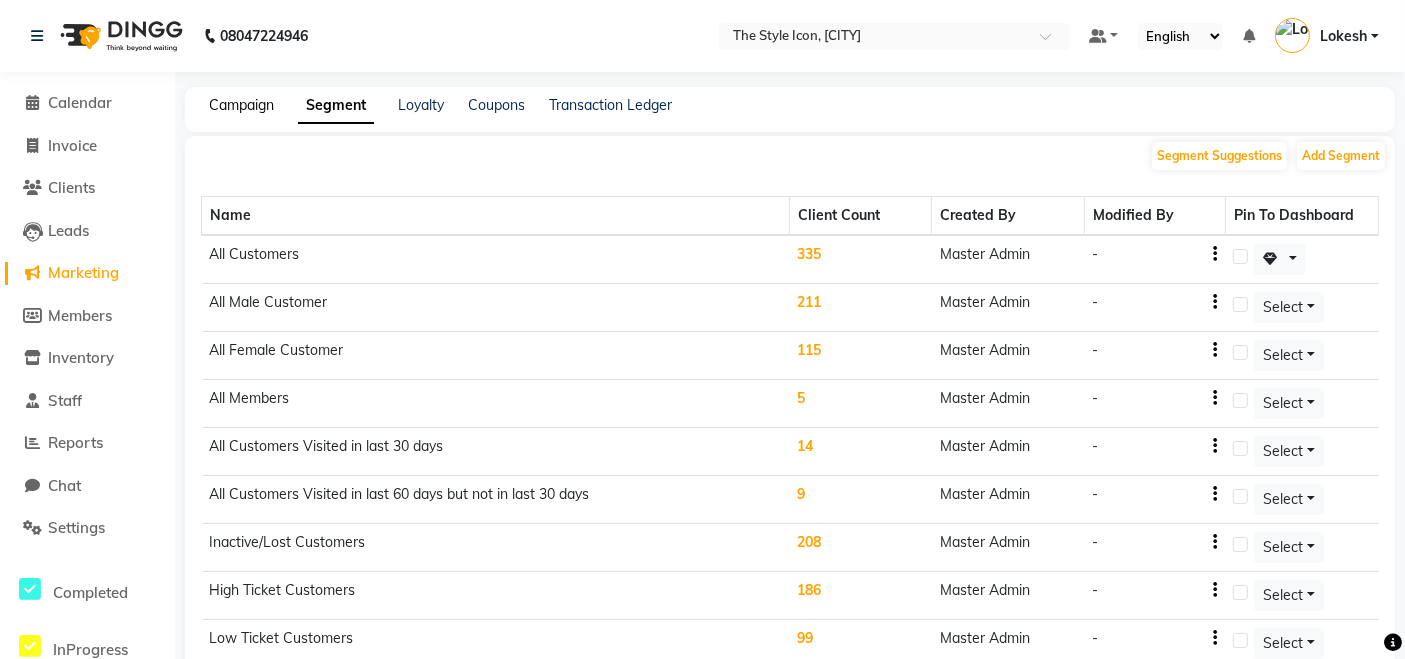 click on "Campaign" 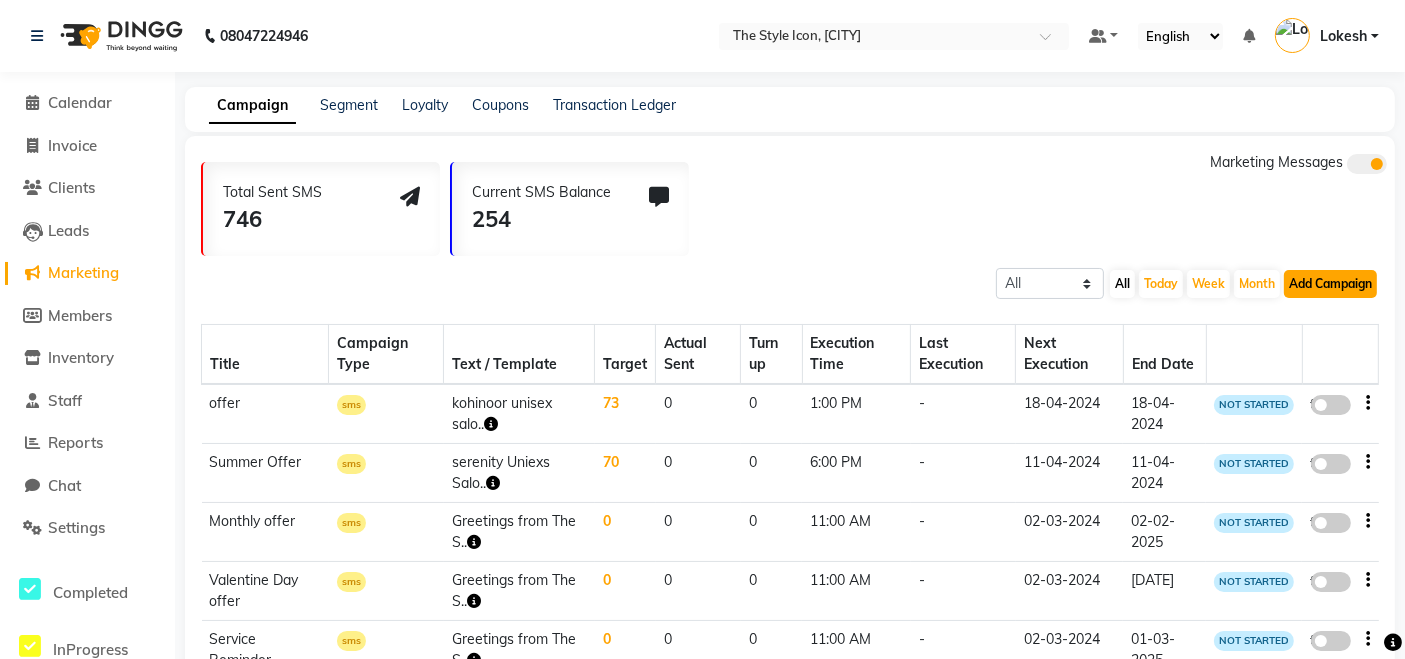 click on "Add Campaign" at bounding box center (1330, 284) 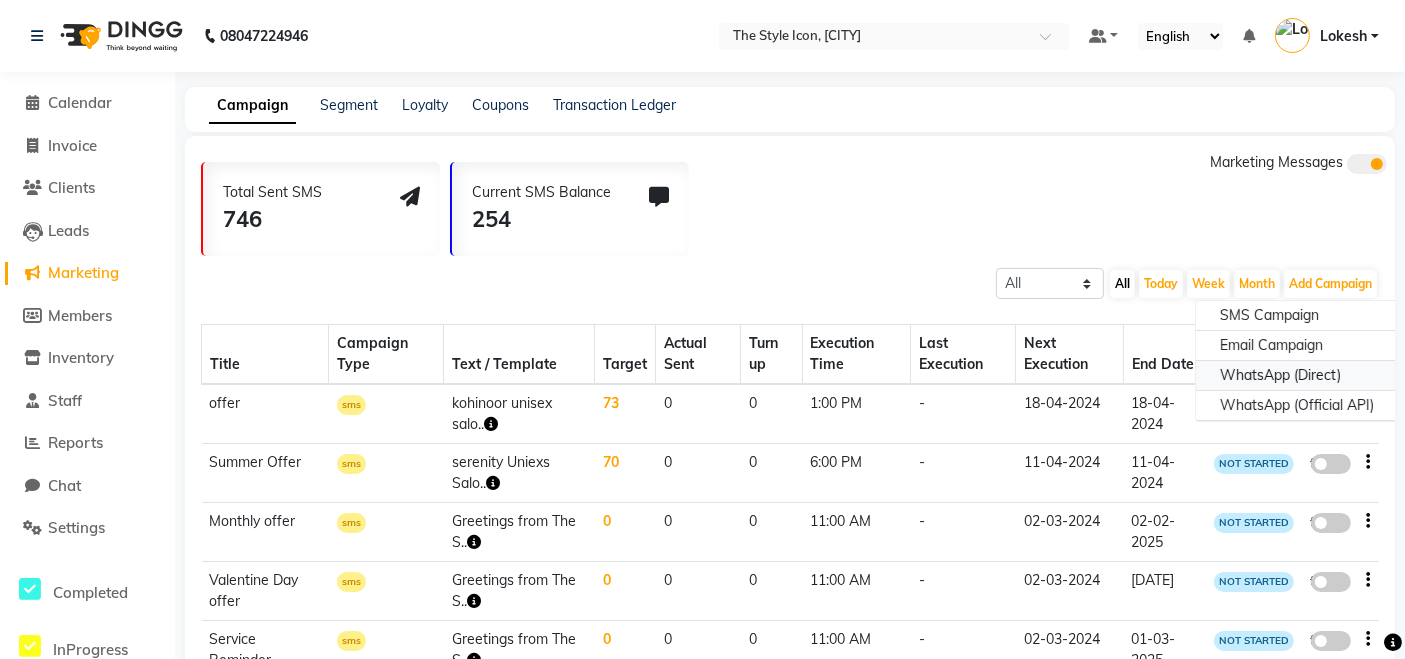 click on "WhatsApp (Direct)" 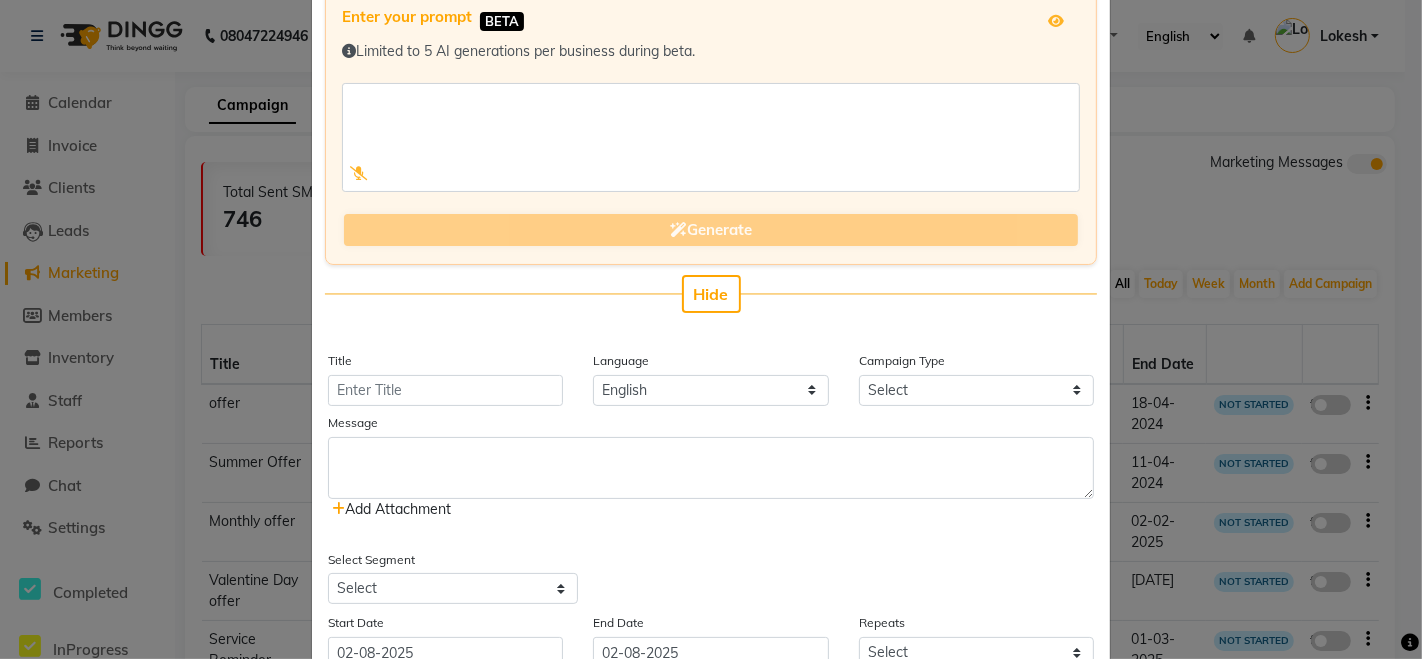 scroll, scrollTop: 183, scrollLeft: 0, axis: vertical 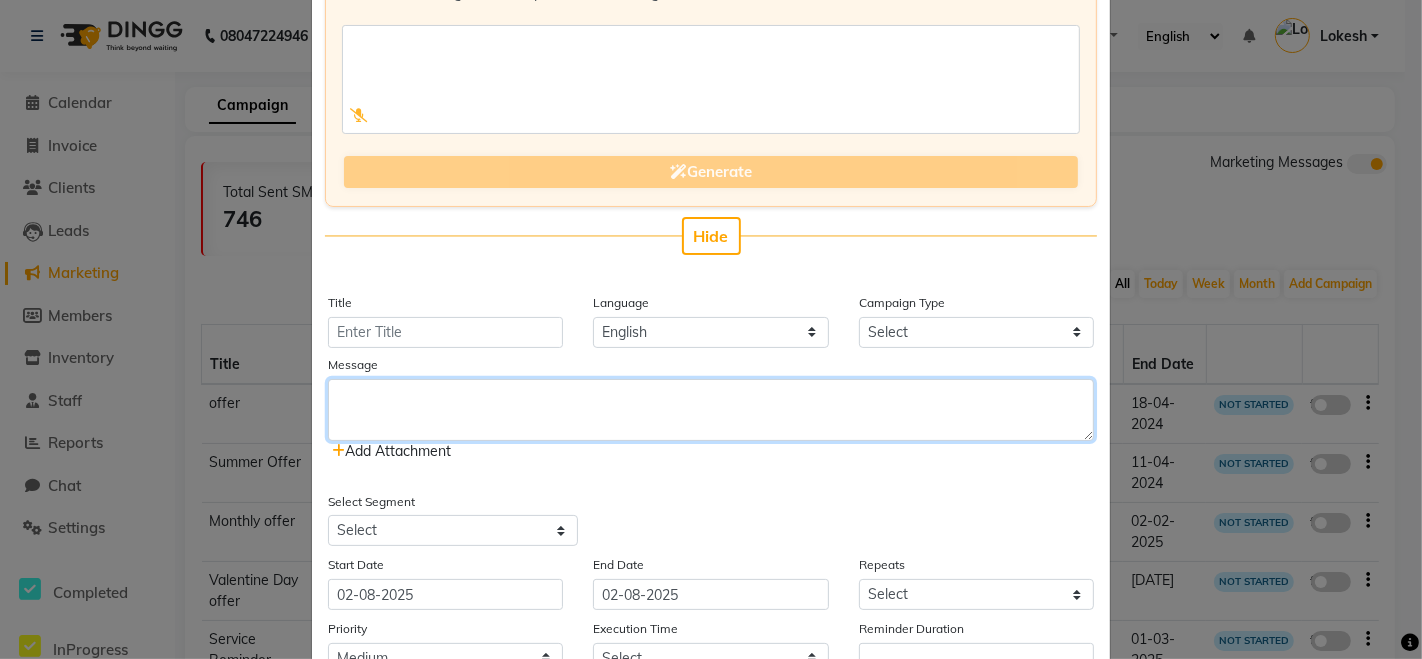 click at bounding box center [711, 410] 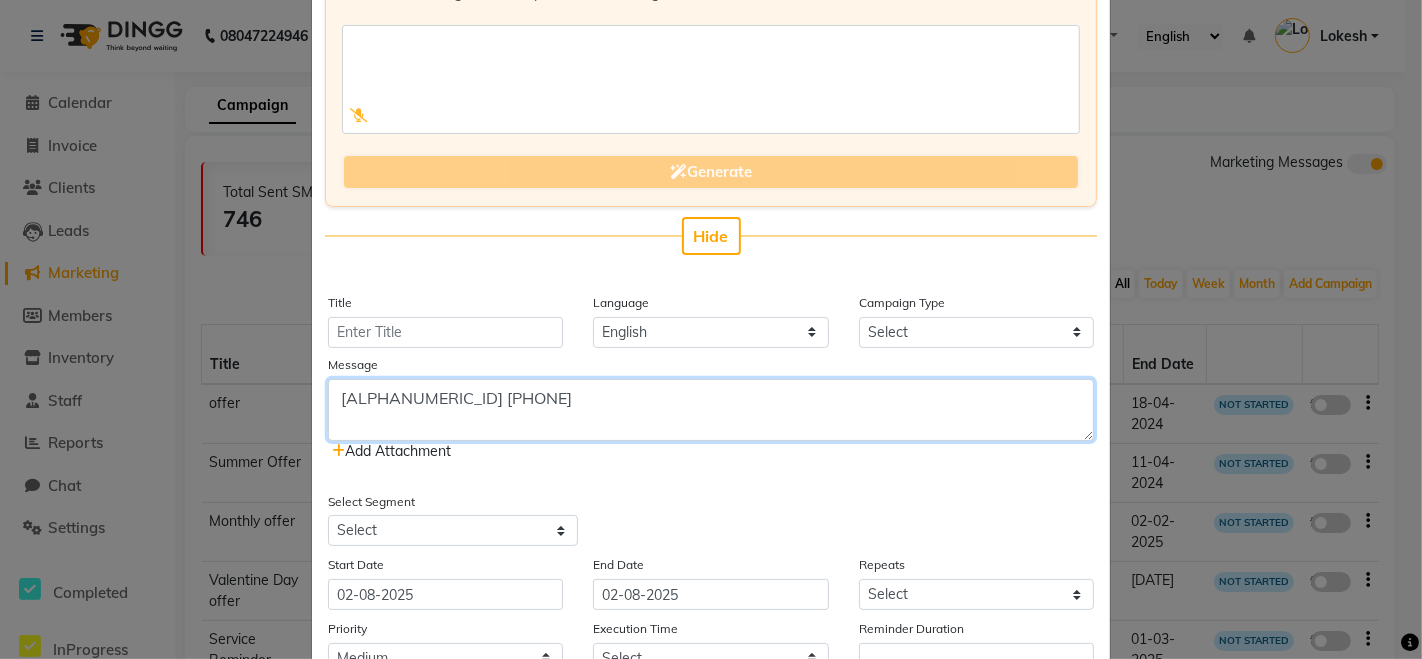 type on "[ALPHANUMERIC_ID] [PHONE]" 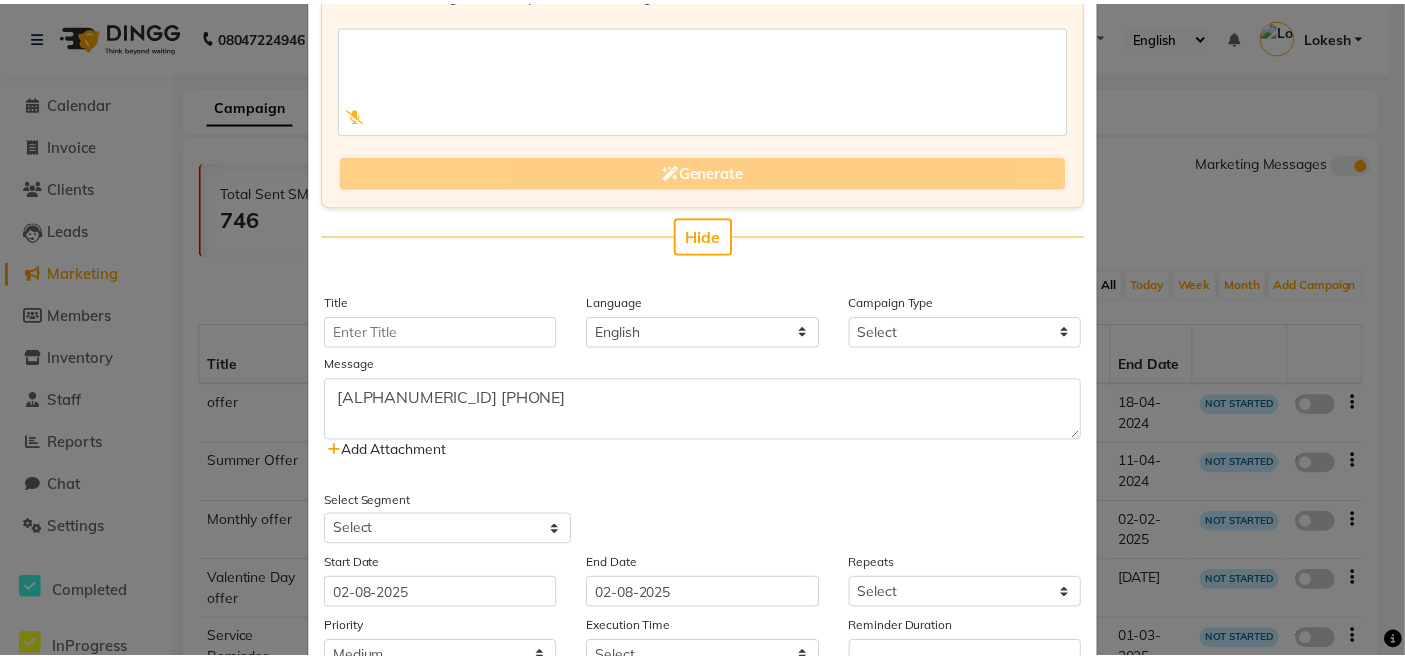 scroll, scrollTop: 16, scrollLeft: 0, axis: vertical 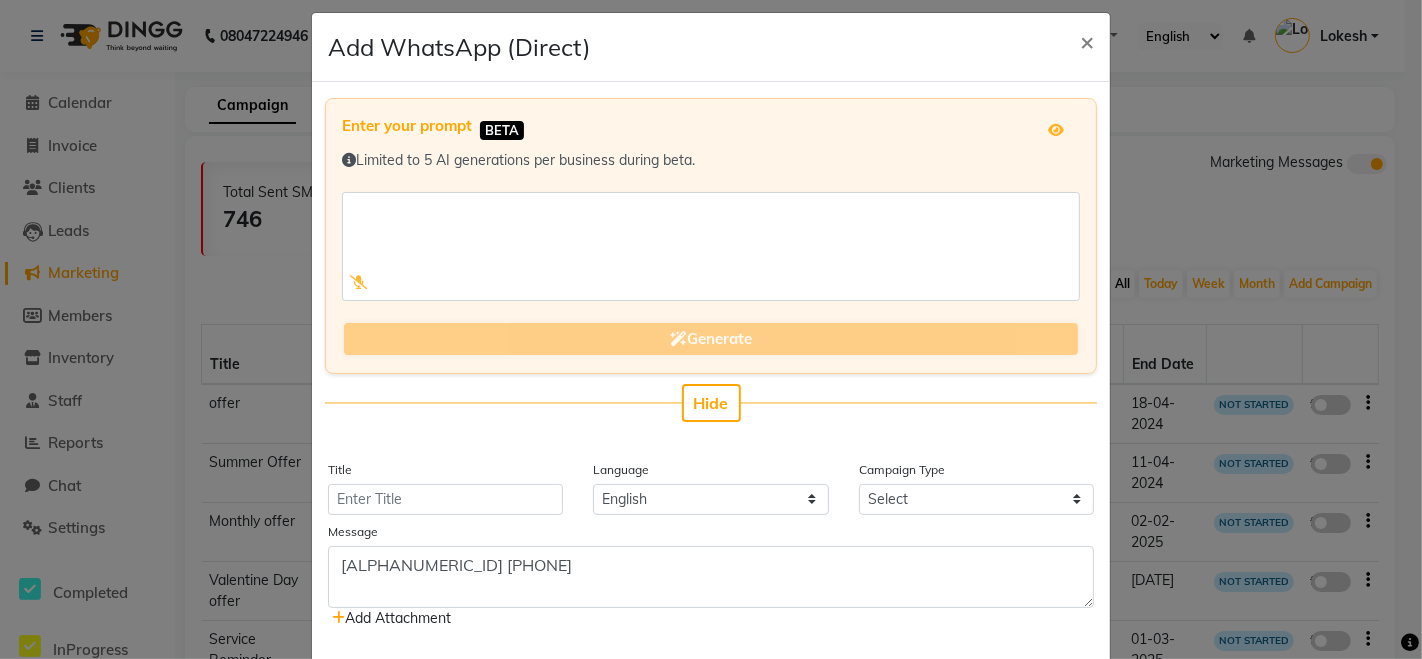 click 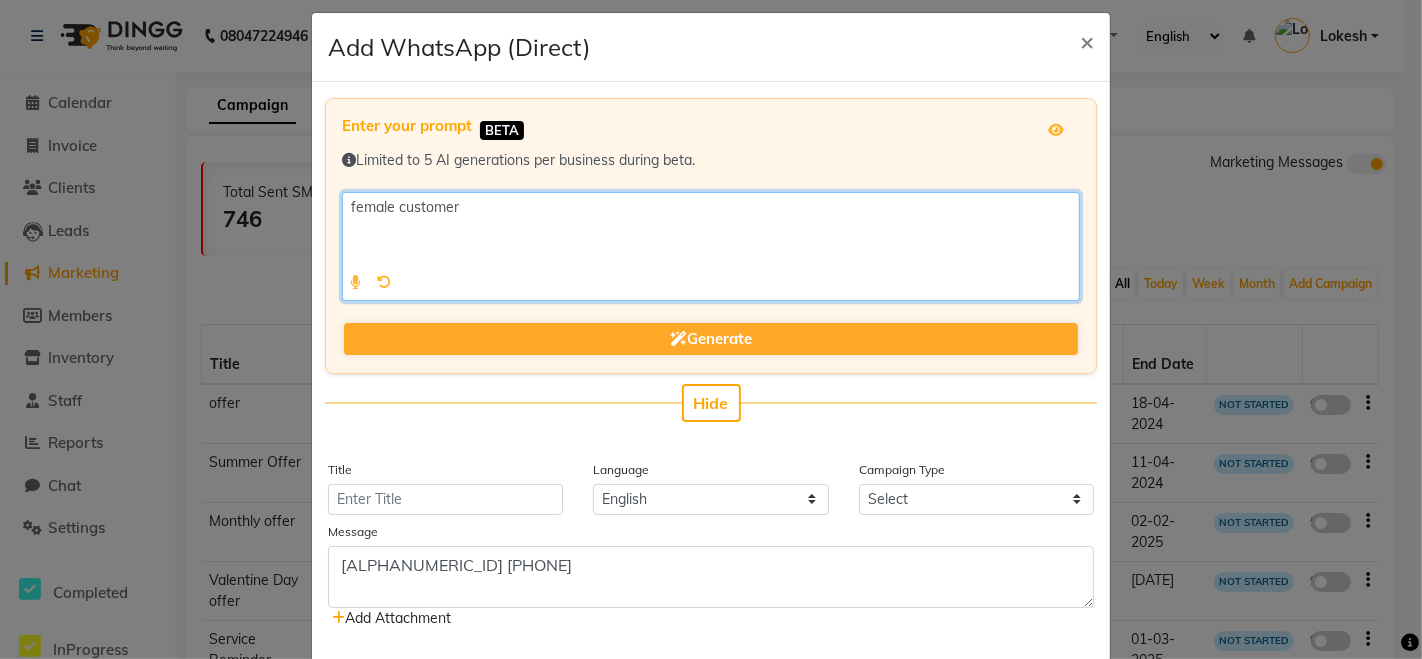 type on "female customers" 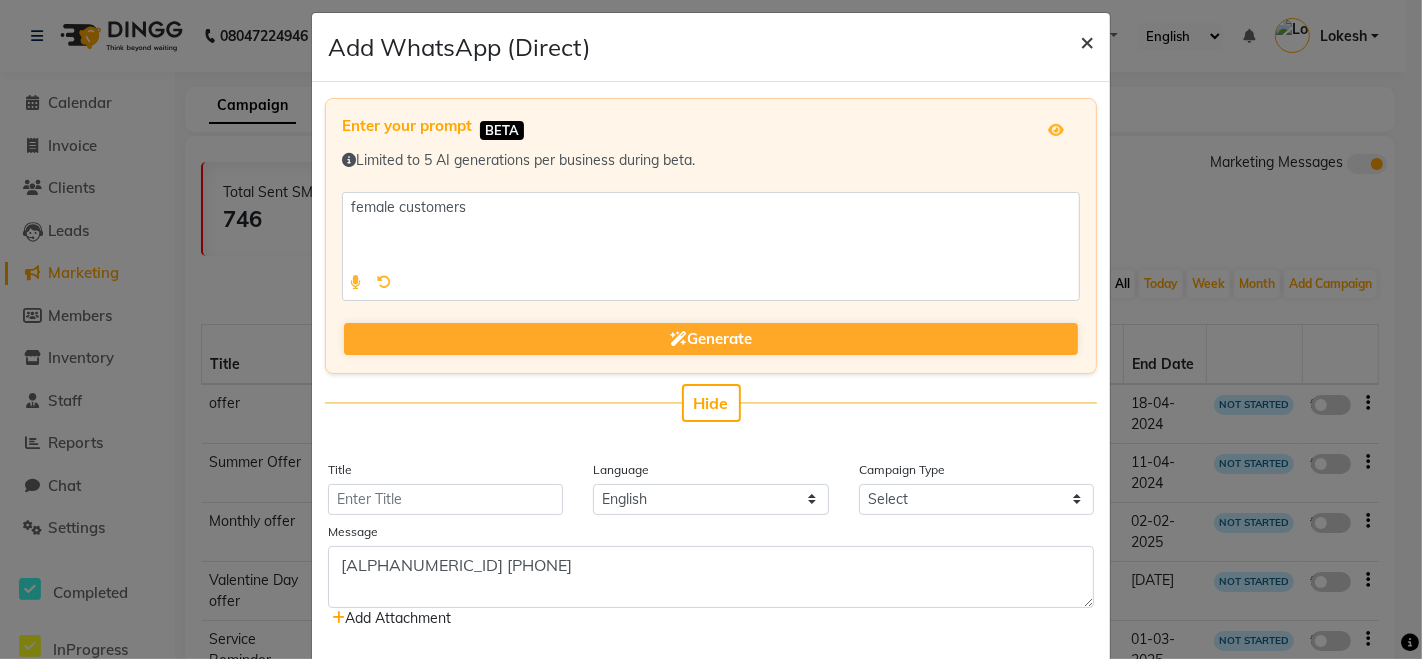 click on "×" 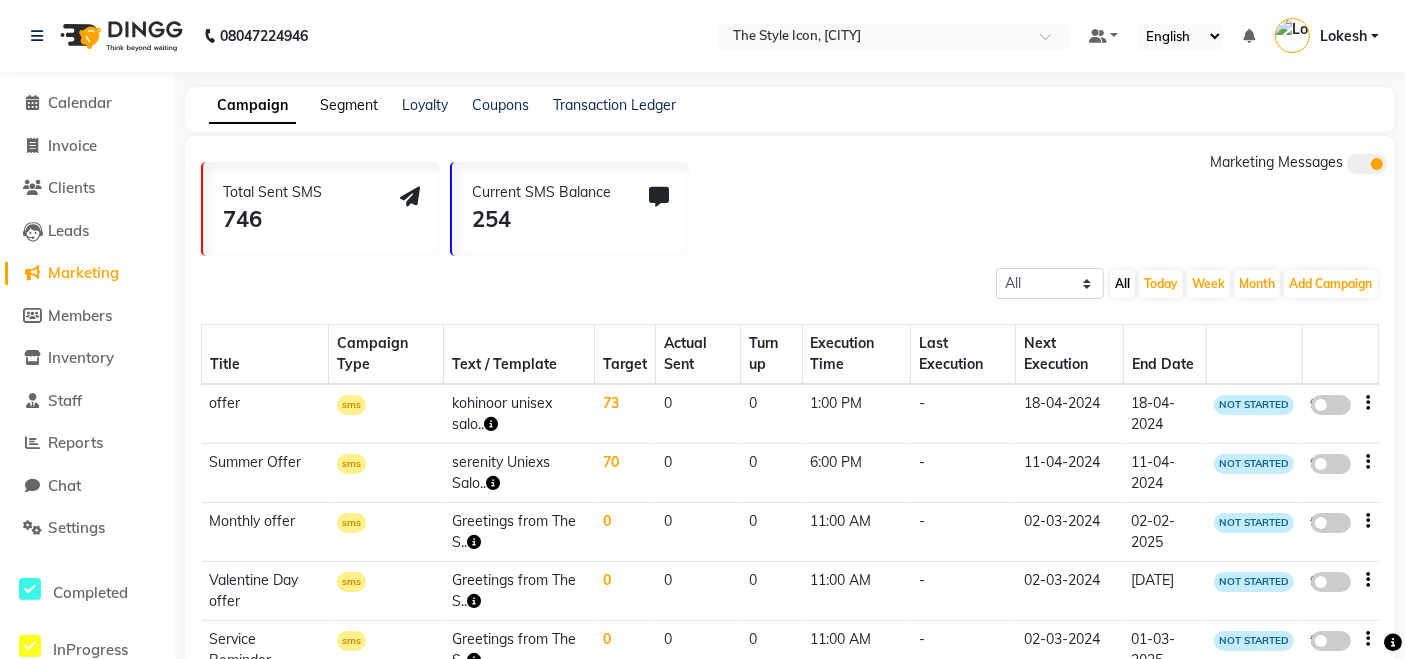 click on "Segment" 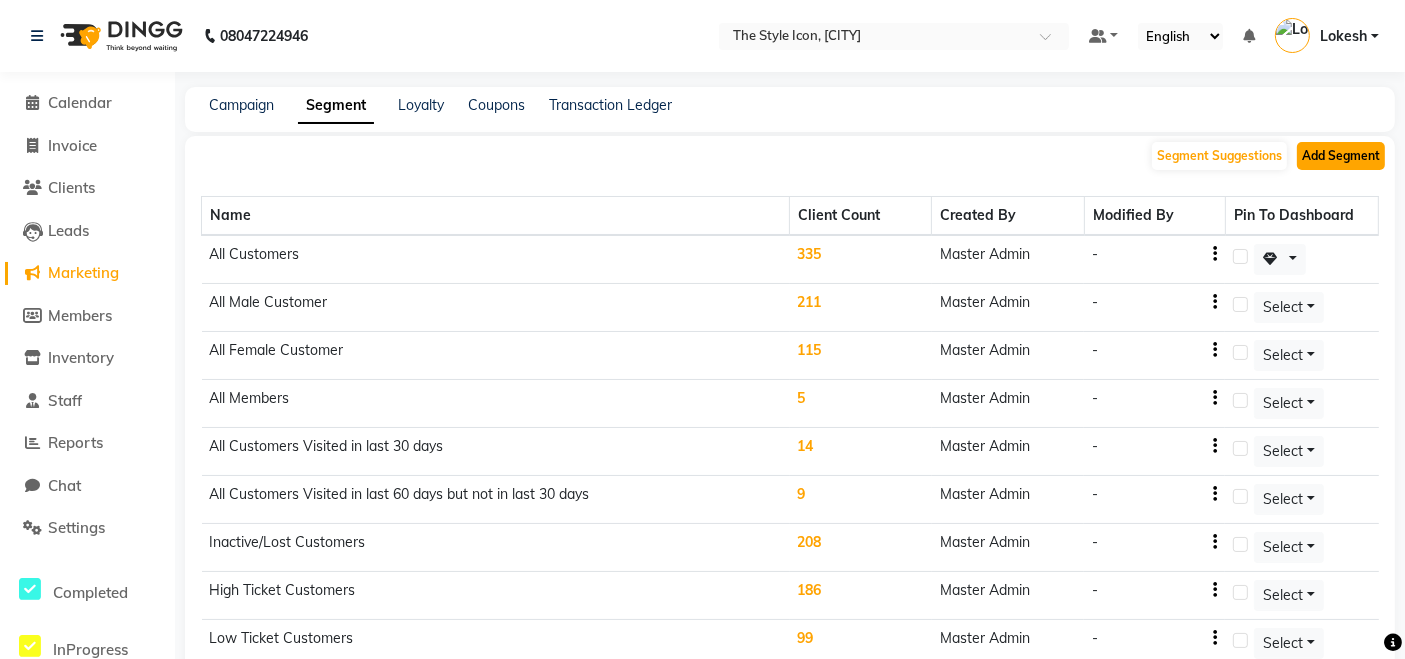 click on "Add Segment" 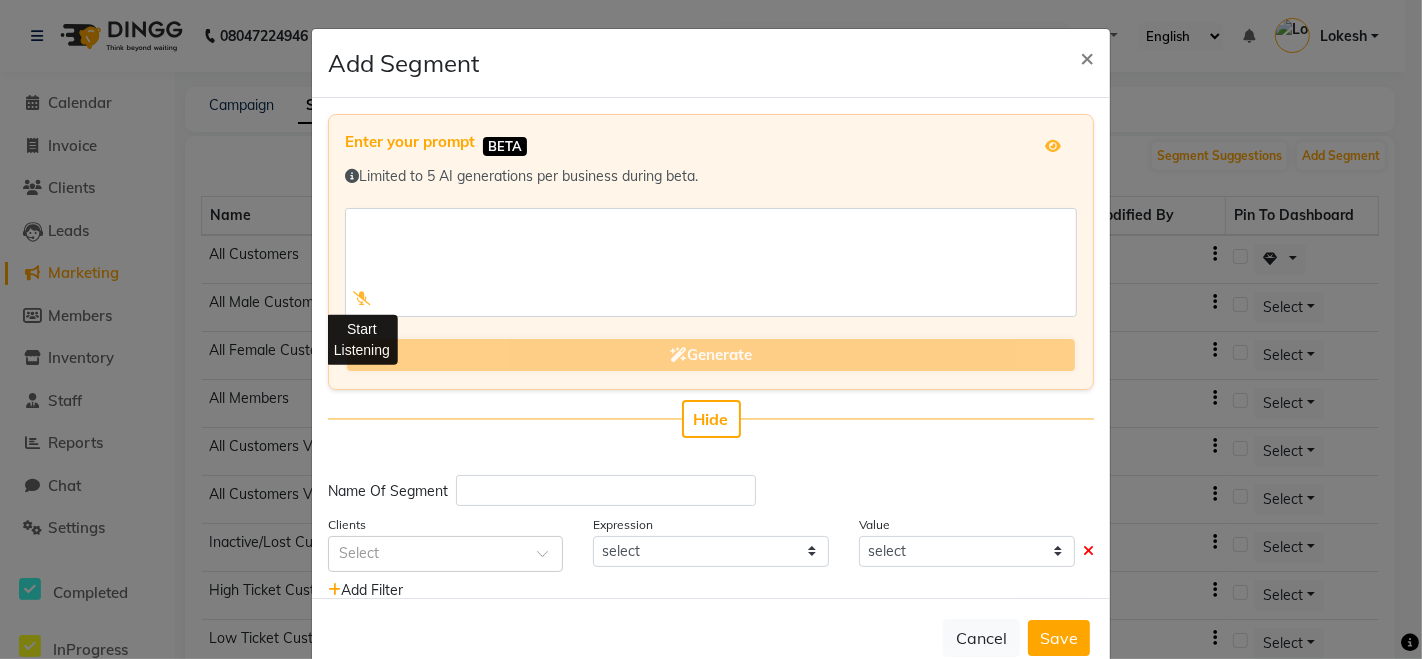 click 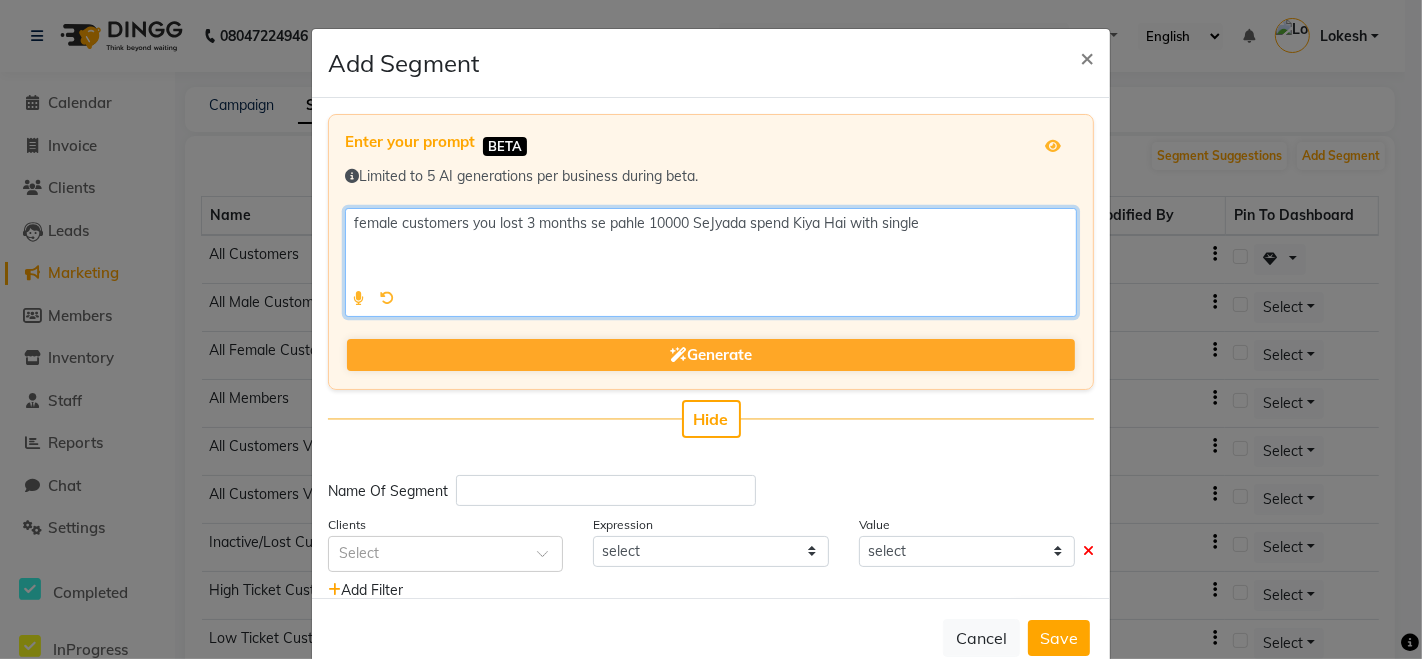 type on "female customers you lost 3 months se pahle 10000 SeJyada spend Kiya Hai with single visit" 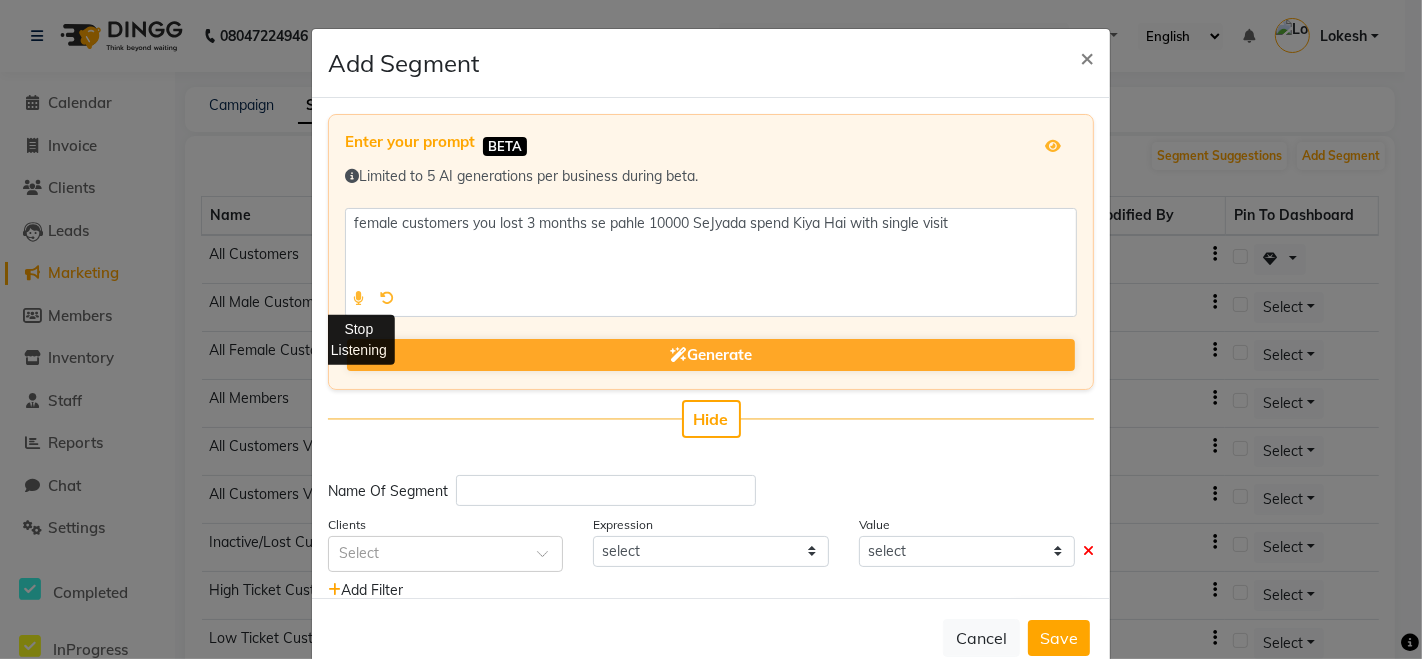 click 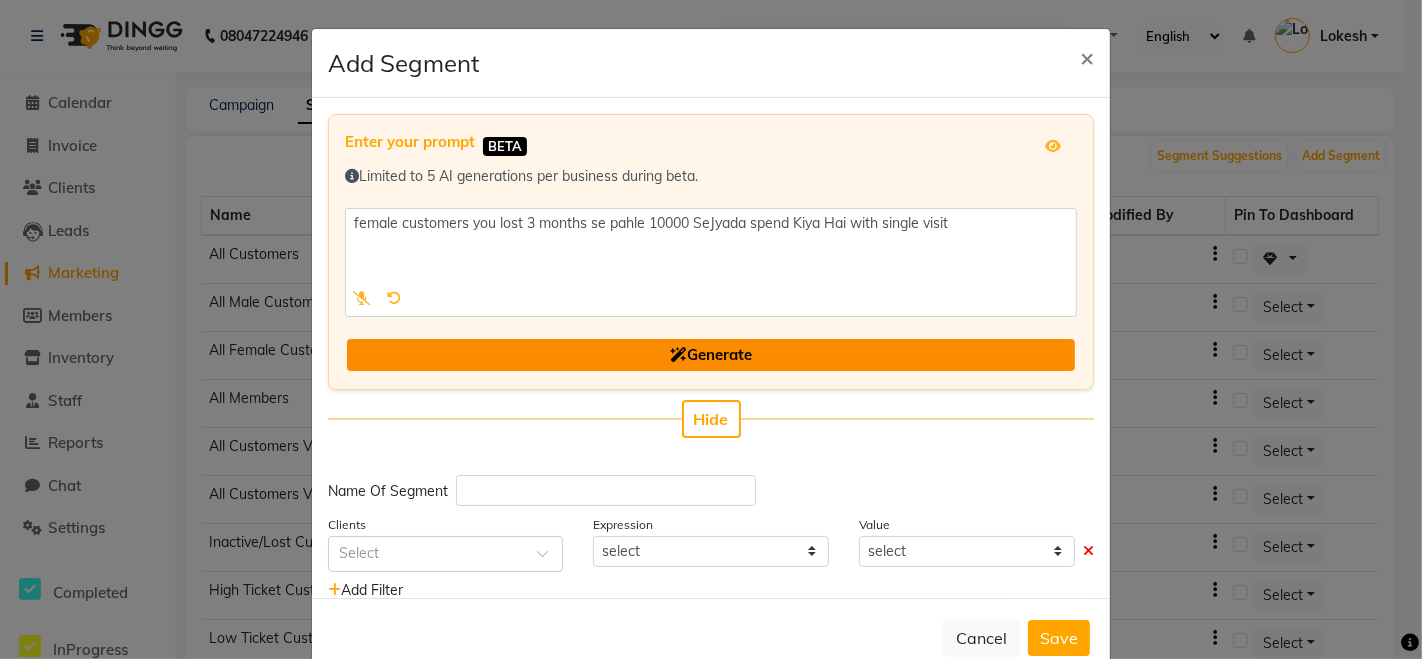 click on "Generate" 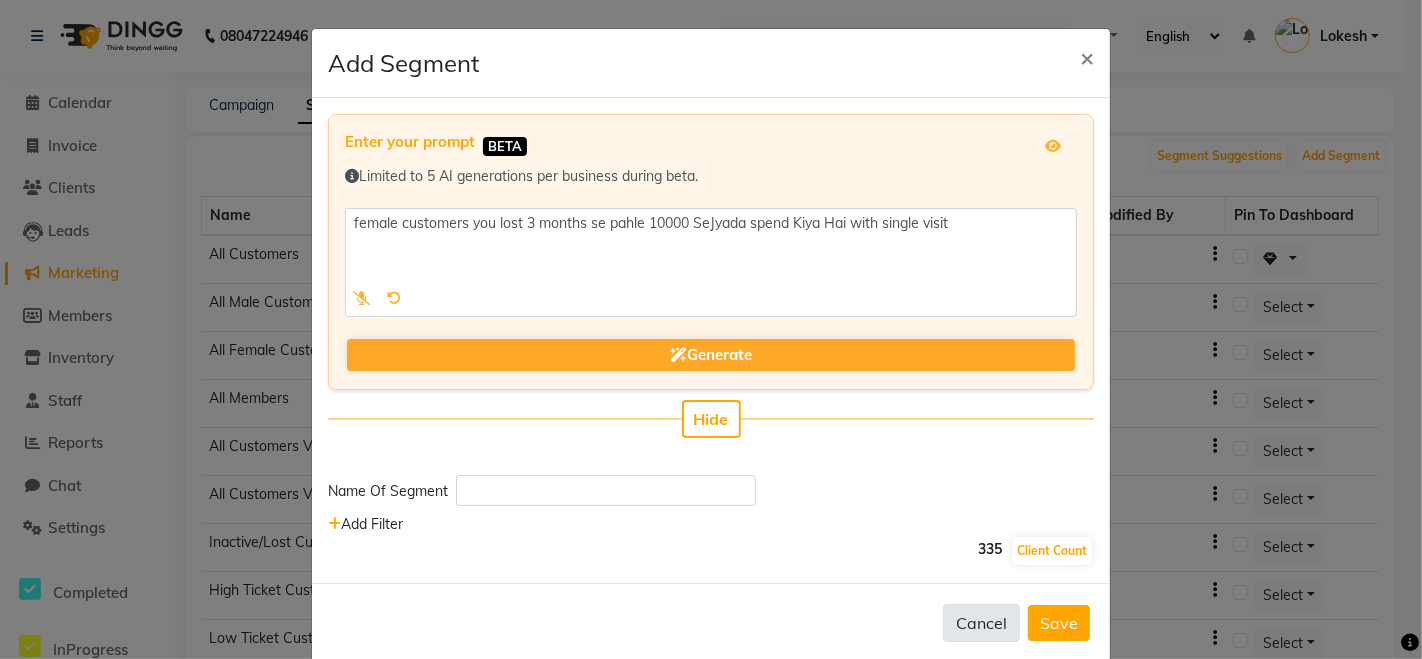 click on "Cancel" 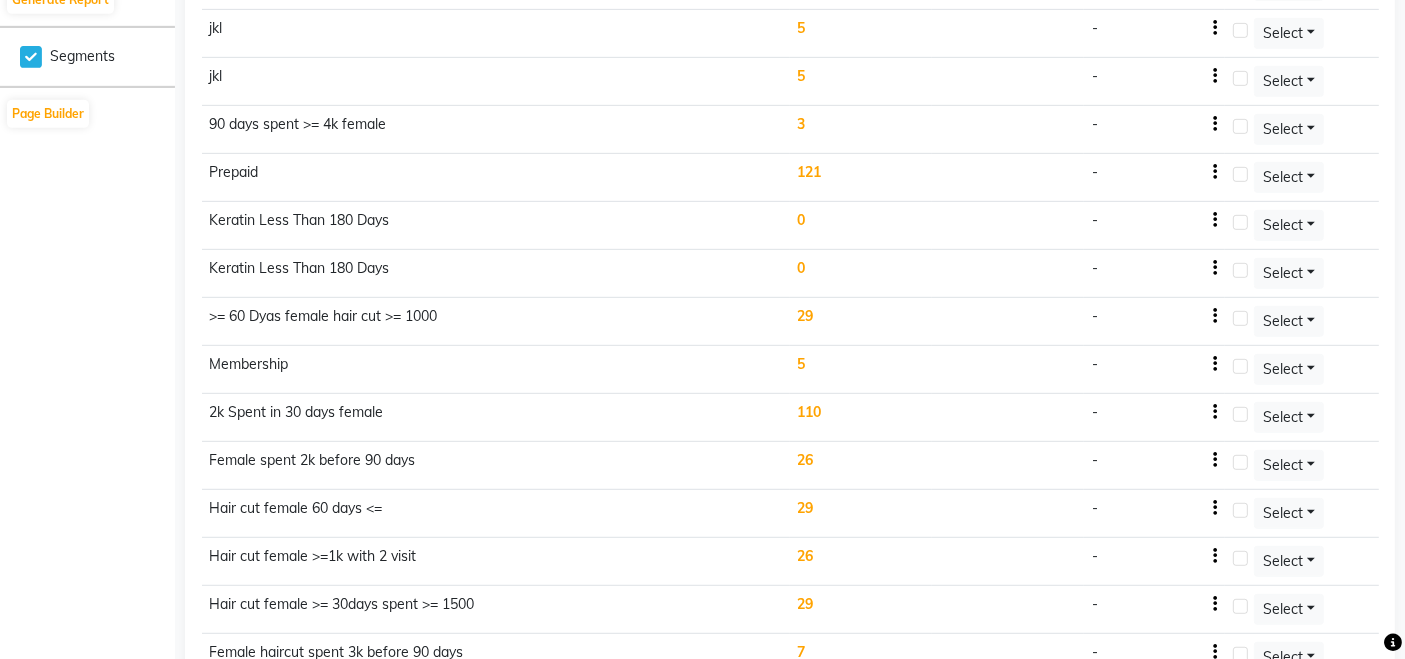scroll, scrollTop: 1073, scrollLeft: 0, axis: vertical 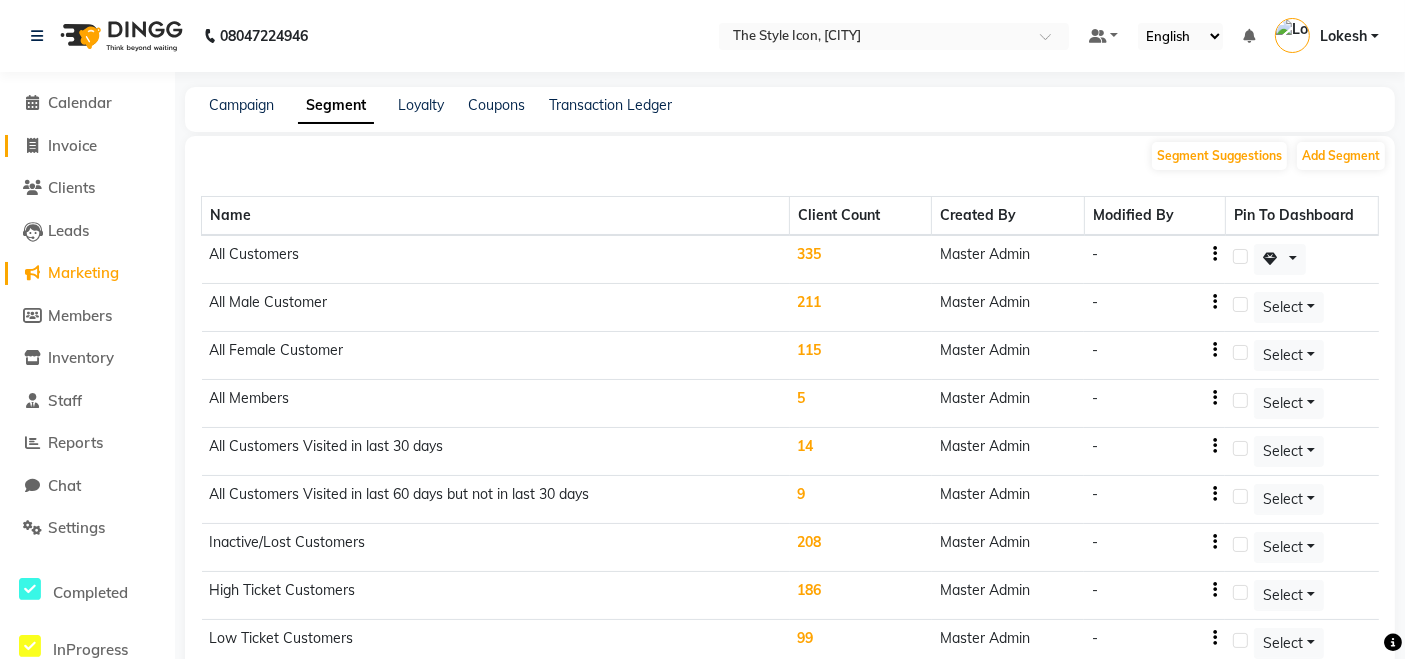 click on "Invoice" 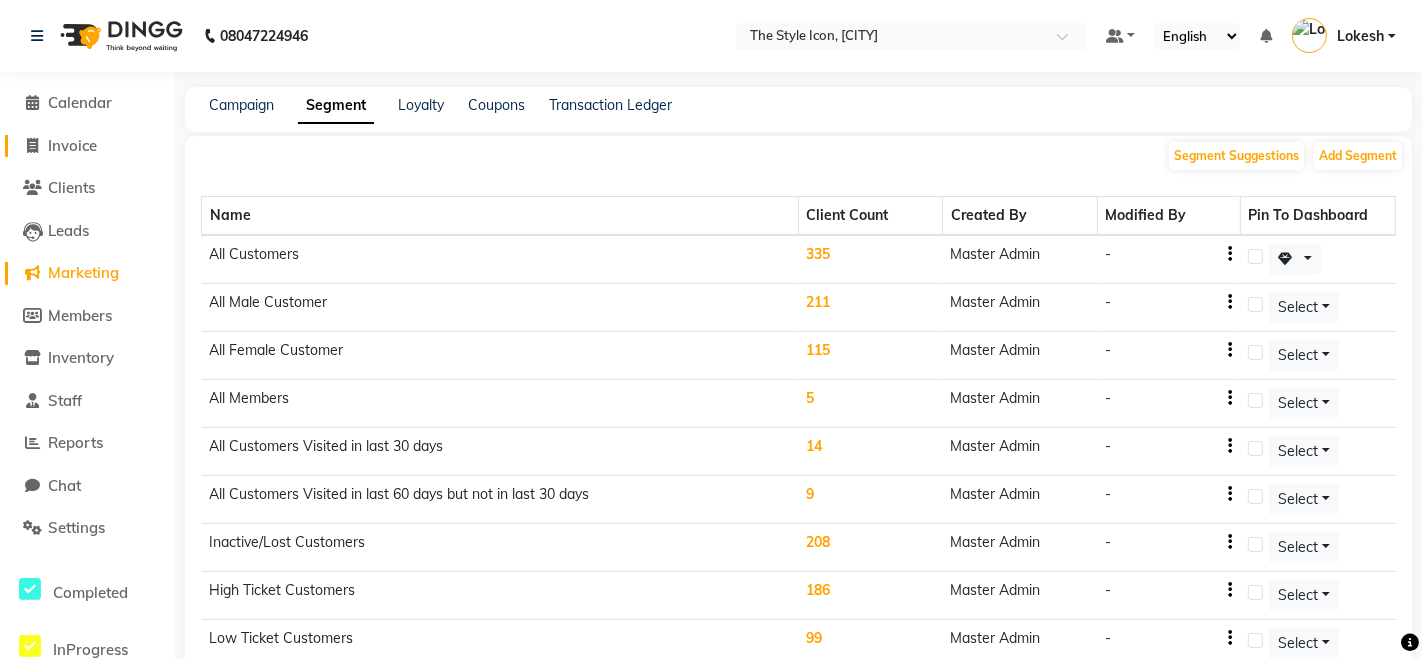 select on "service" 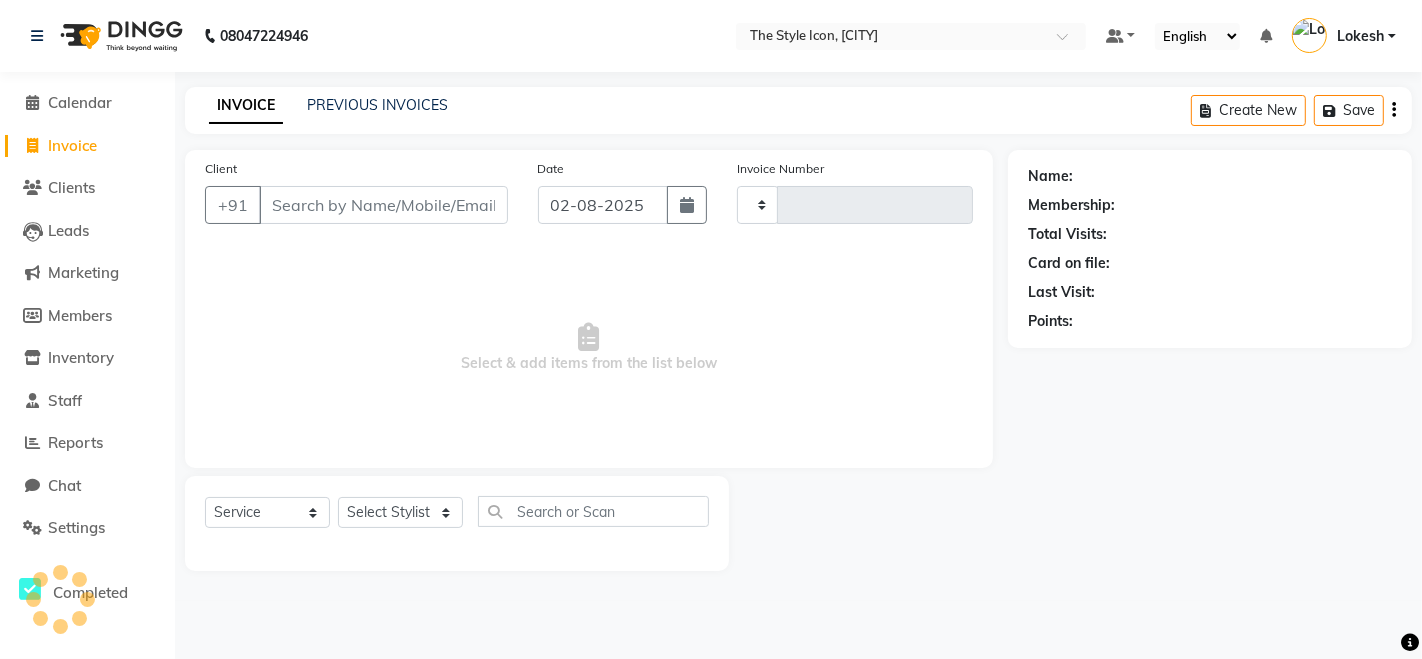 type on "0069" 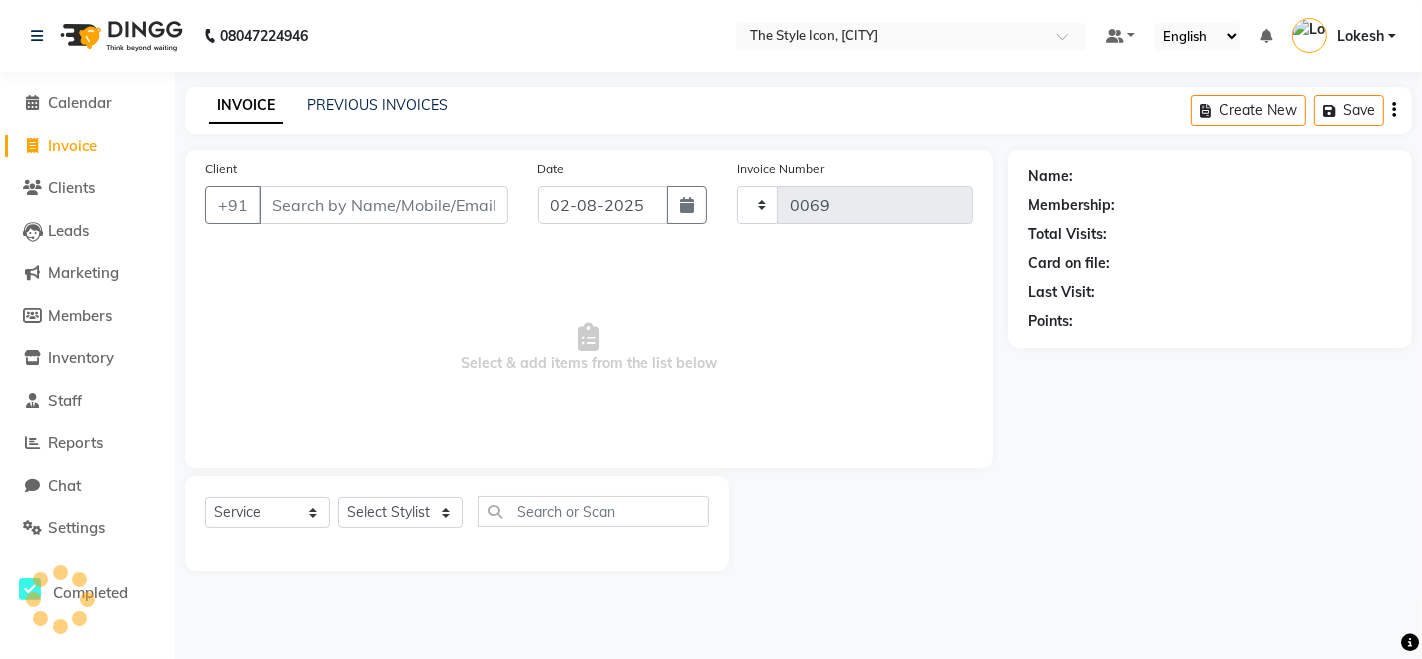 select on "6267" 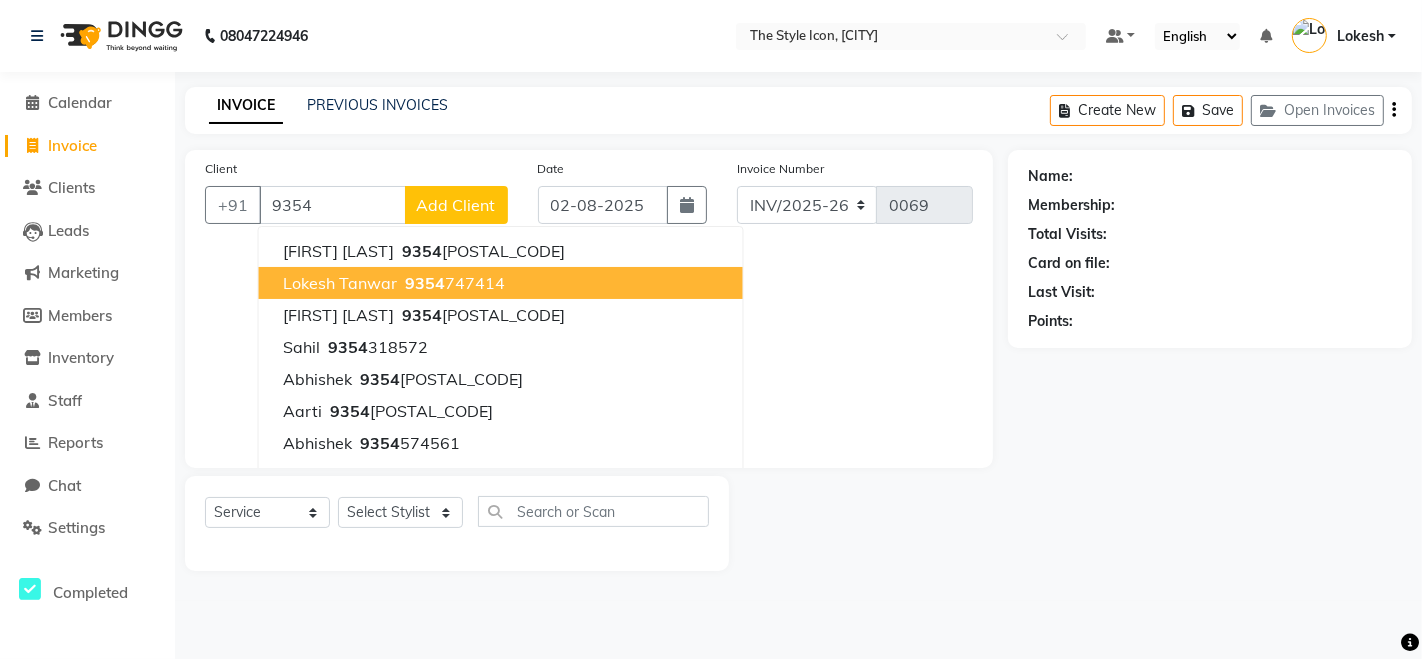 click on "Lokesh Tanwar" at bounding box center [340, 283] 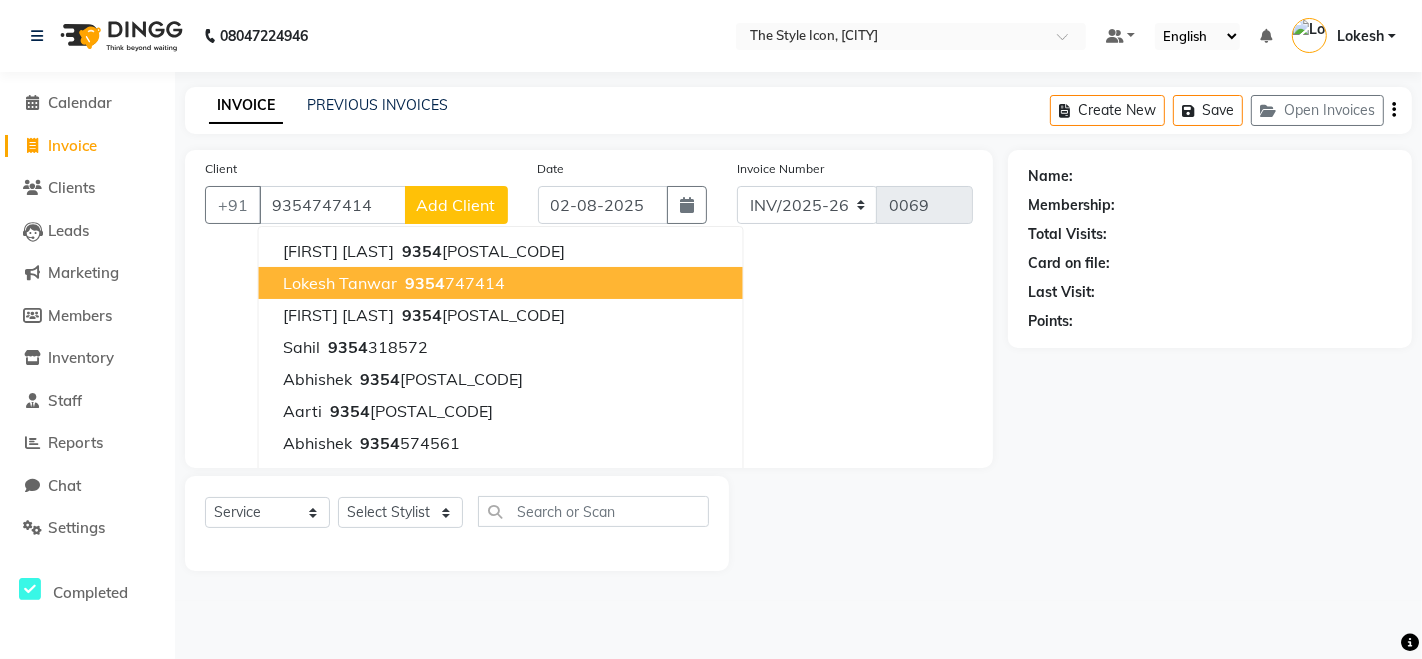 type on "9354747414" 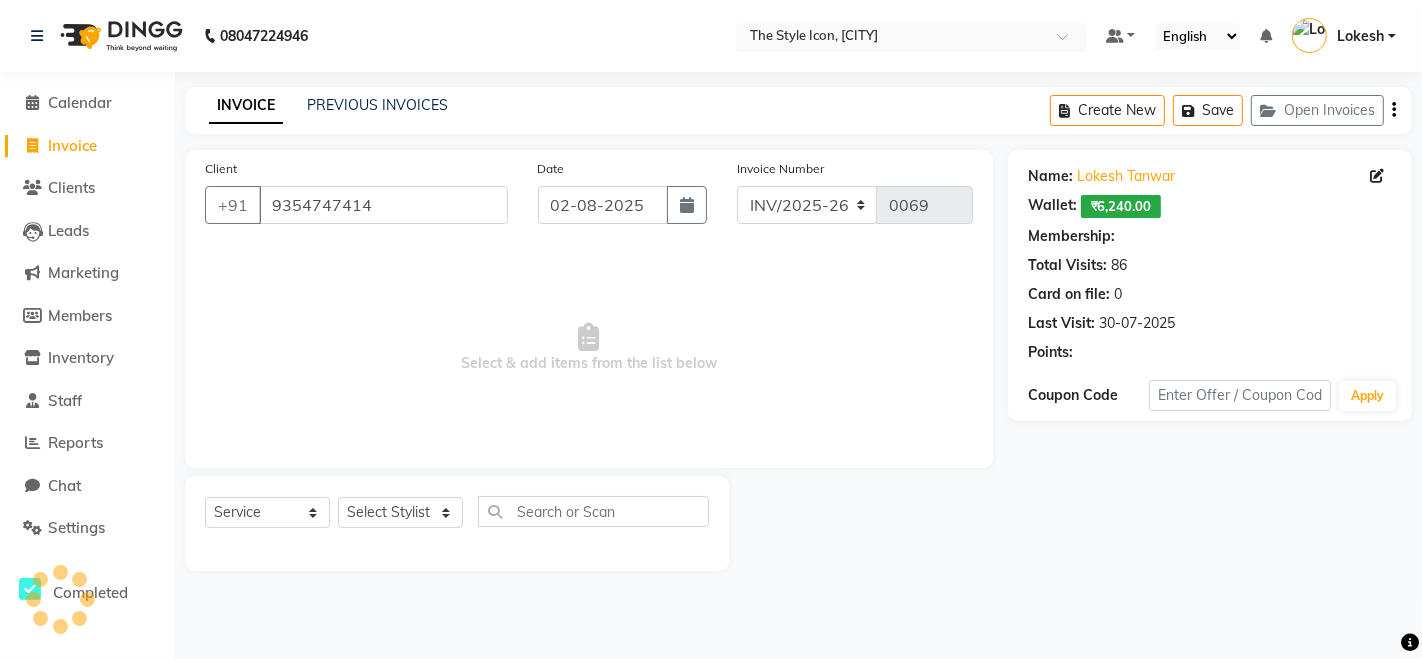 select on "2: Object" 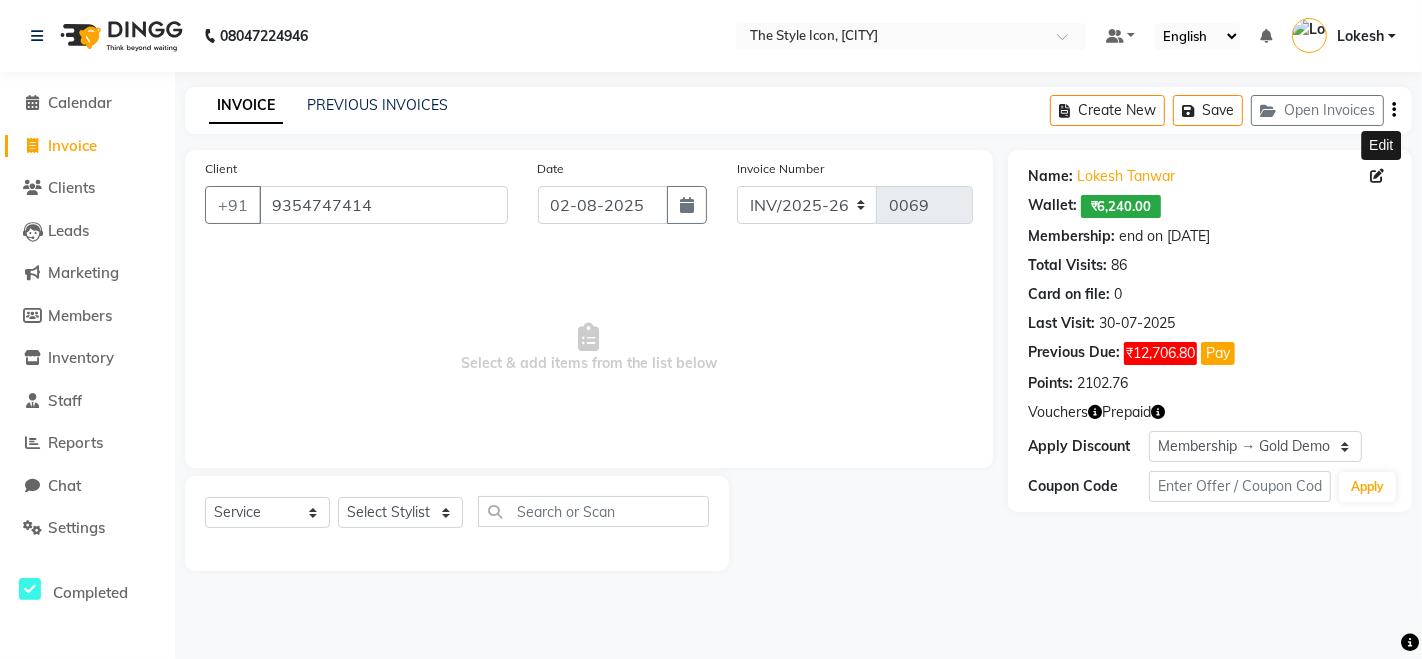 click 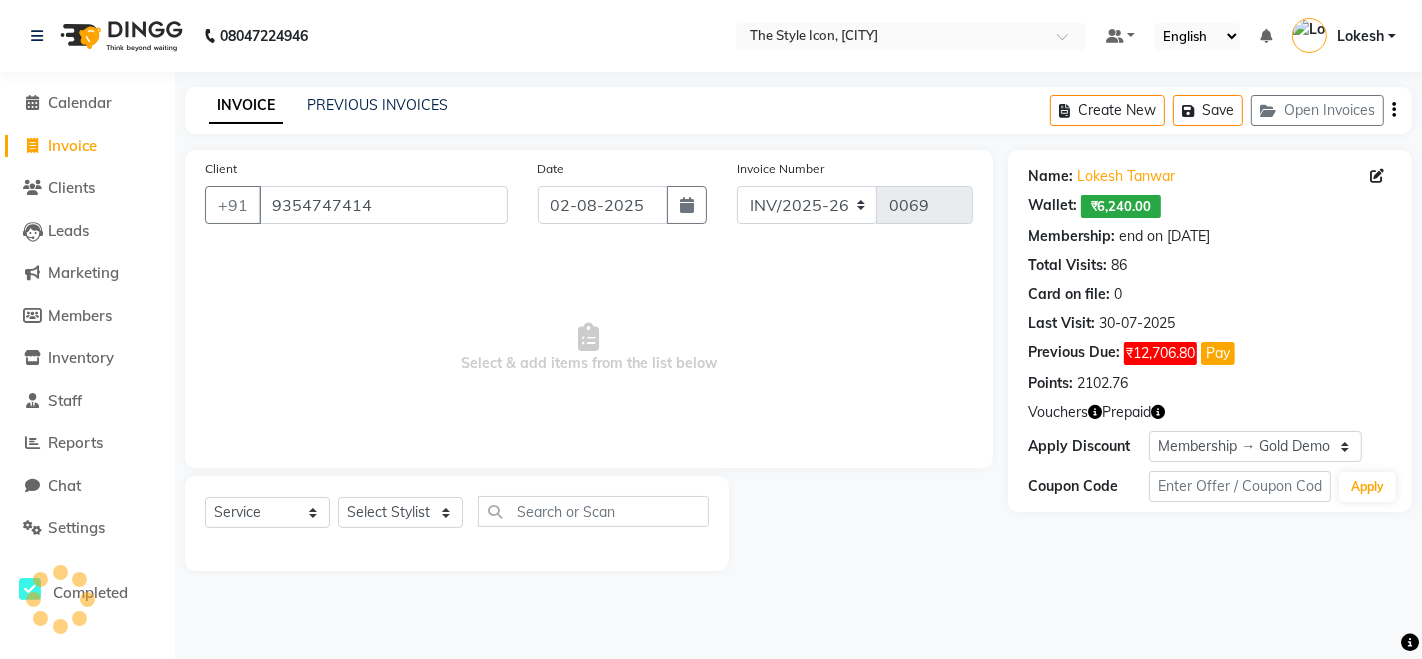 select on "22" 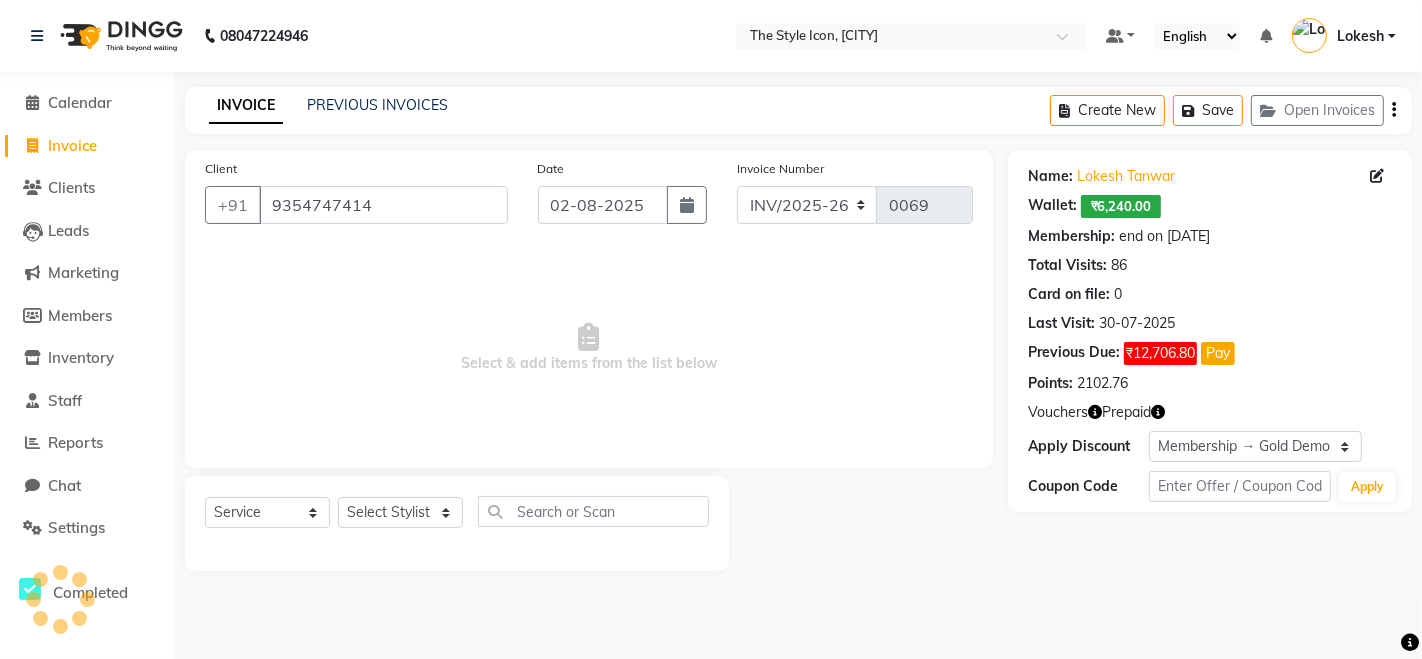 select on "male" 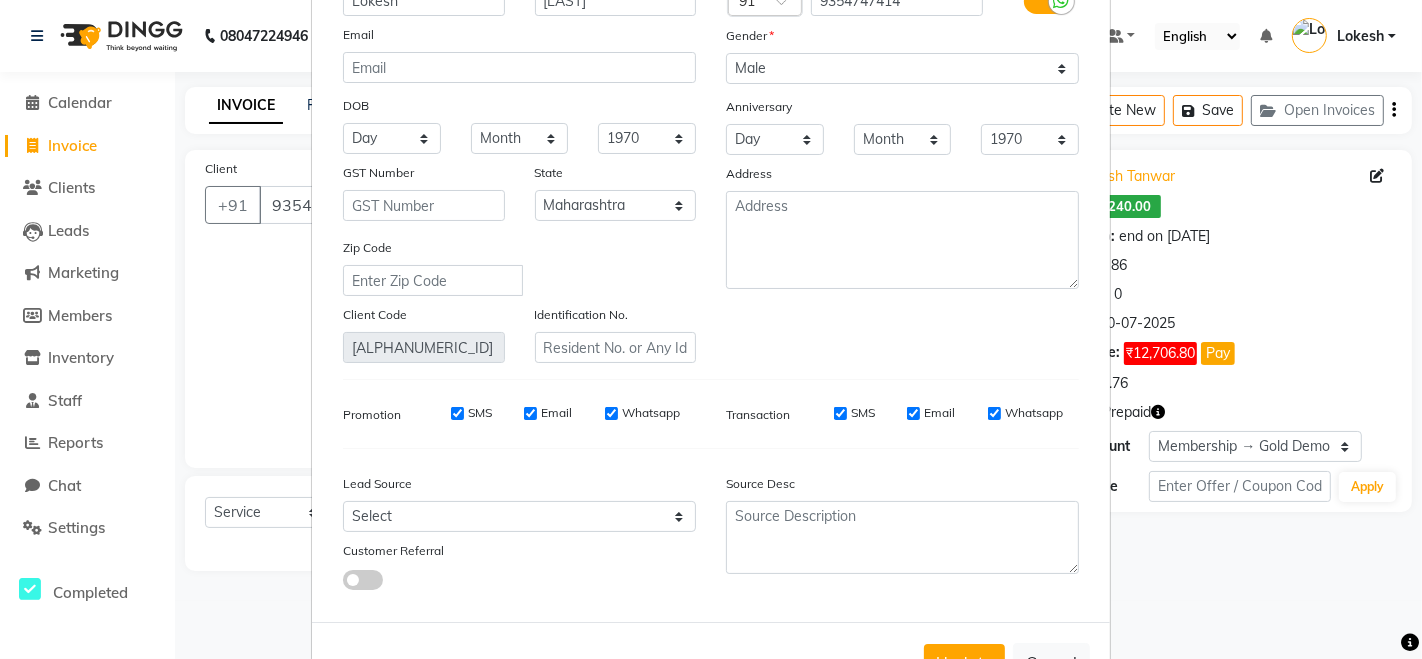 scroll, scrollTop: 196, scrollLeft: 0, axis: vertical 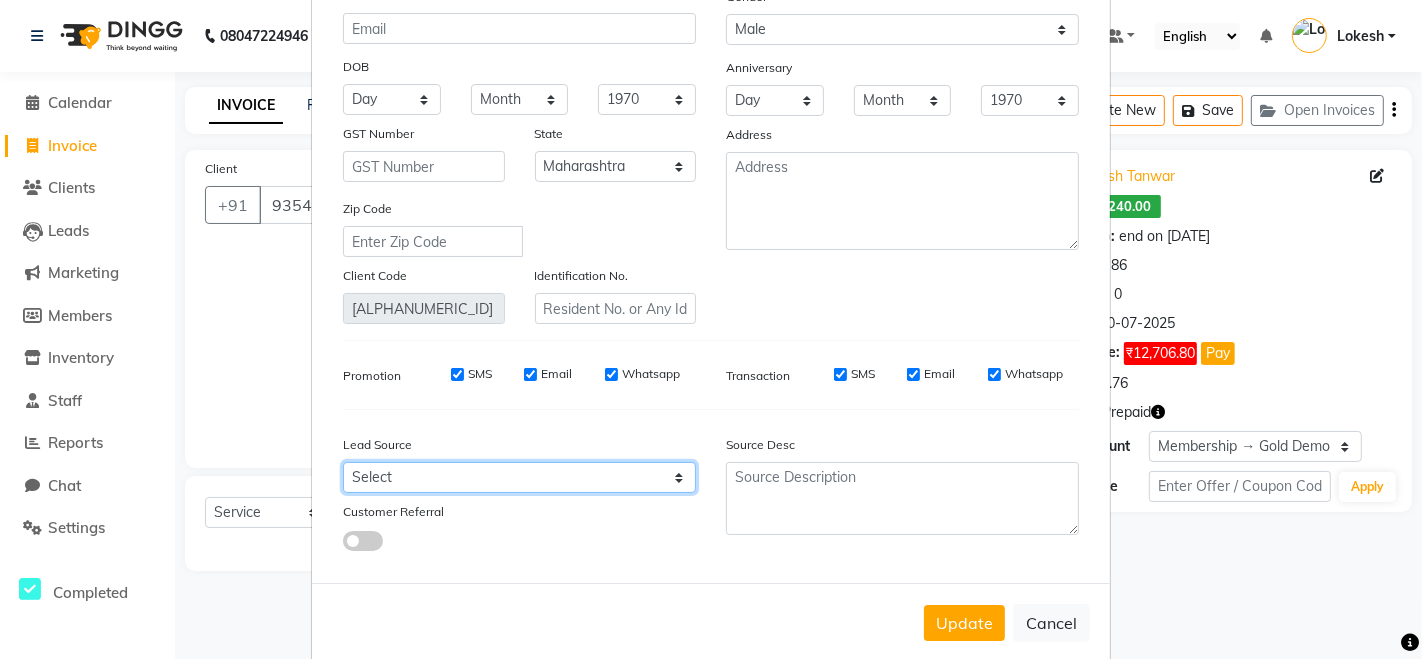 click on "Select Walk-in Referral Internet Friend Word of Mouth Advertisement Facebook JustDial Google Other Instagram  YouTube  WhatsApp" at bounding box center (519, 477) 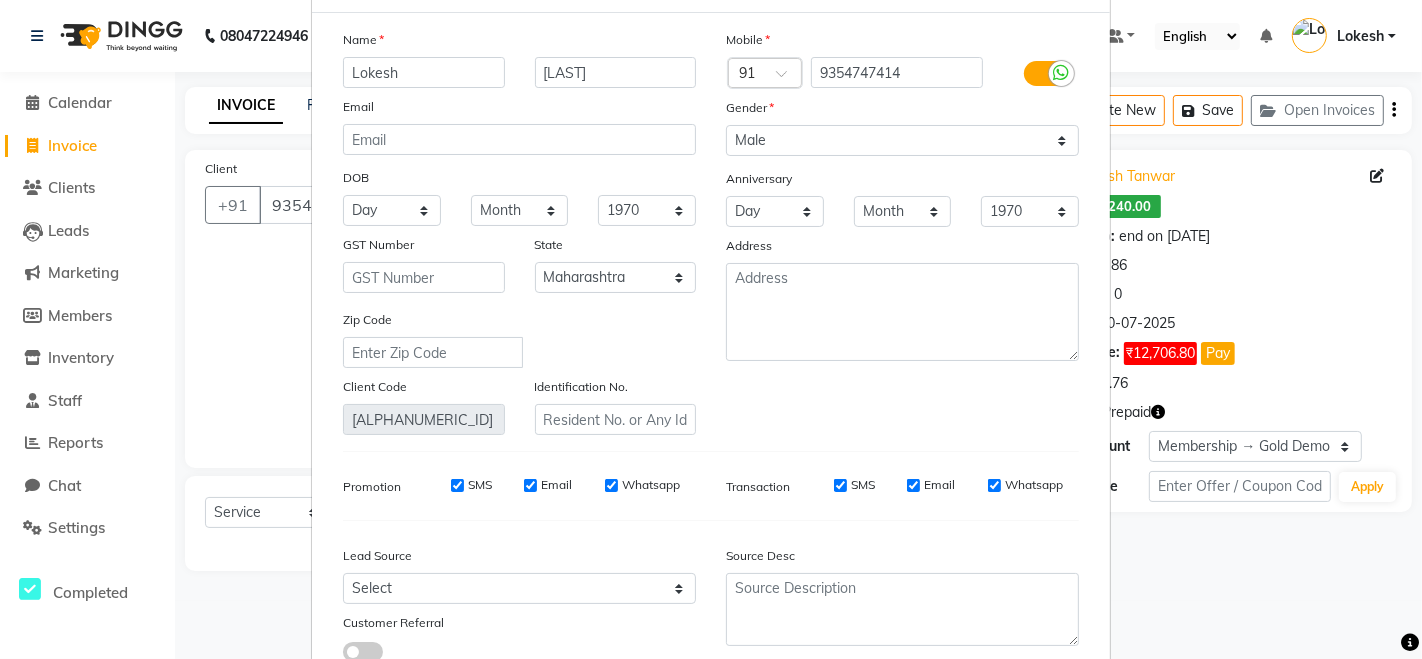 scroll, scrollTop: 66, scrollLeft: 0, axis: vertical 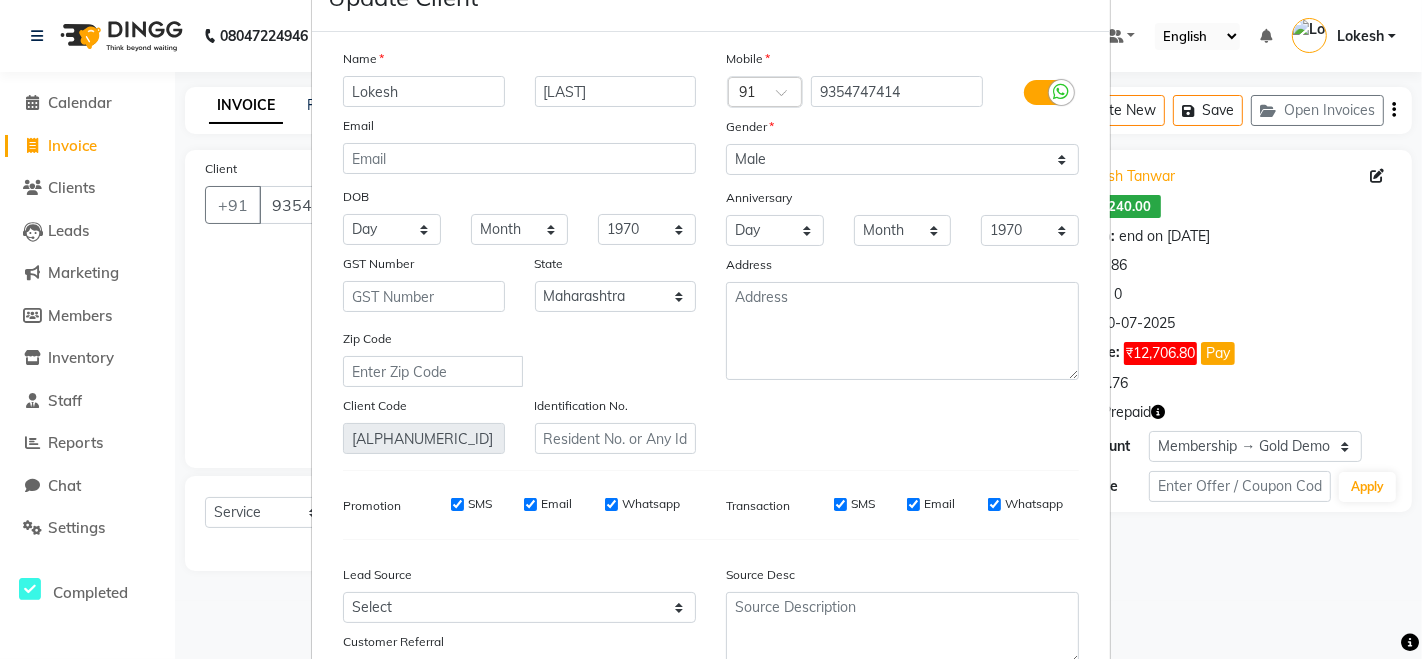 drag, startPoint x: 1351, startPoint y: 218, endPoint x: 1420, endPoint y: 155, distance: 93.43447 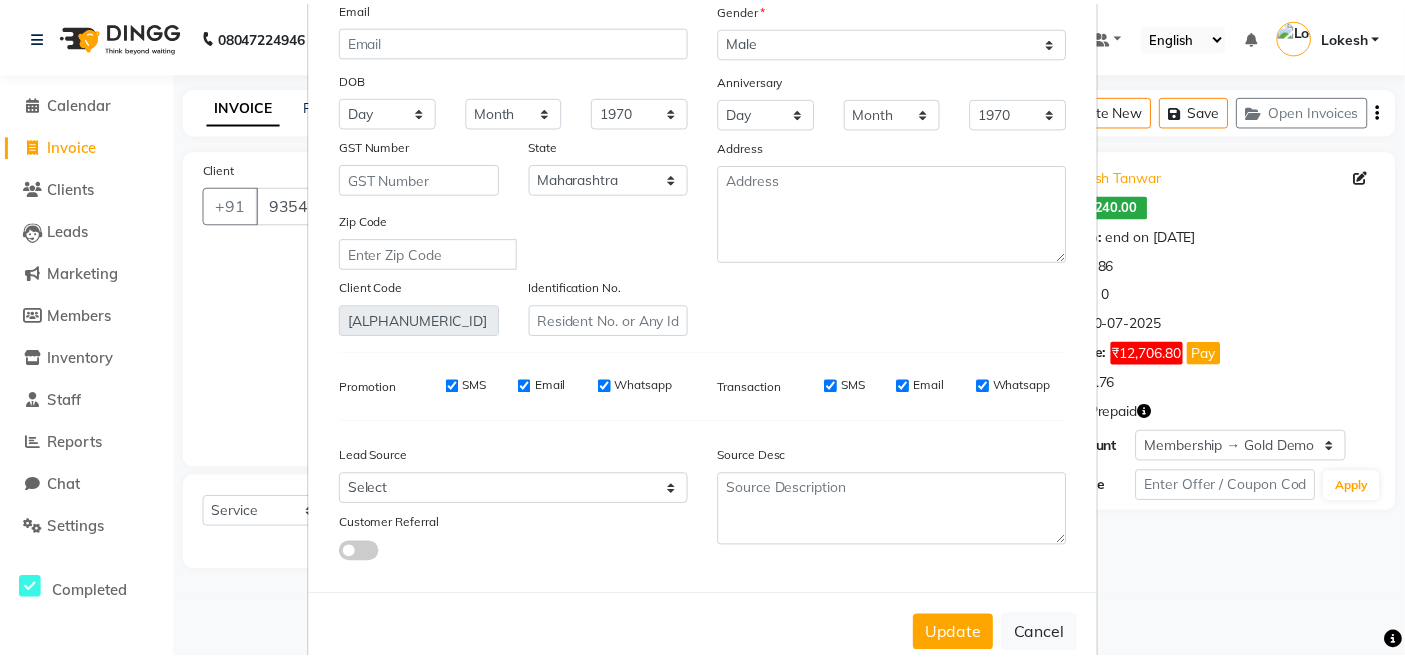 scroll, scrollTop: 227, scrollLeft: 0, axis: vertical 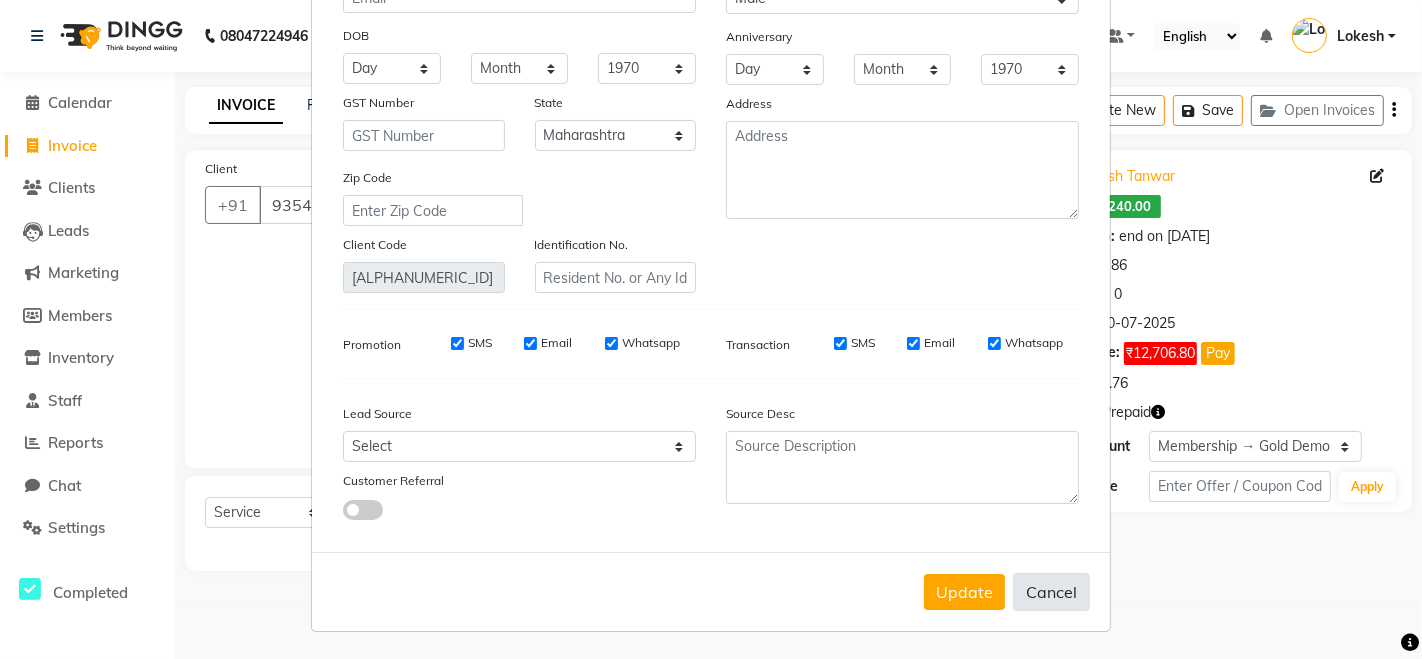 click on "Cancel" at bounding box center (1051, 592) 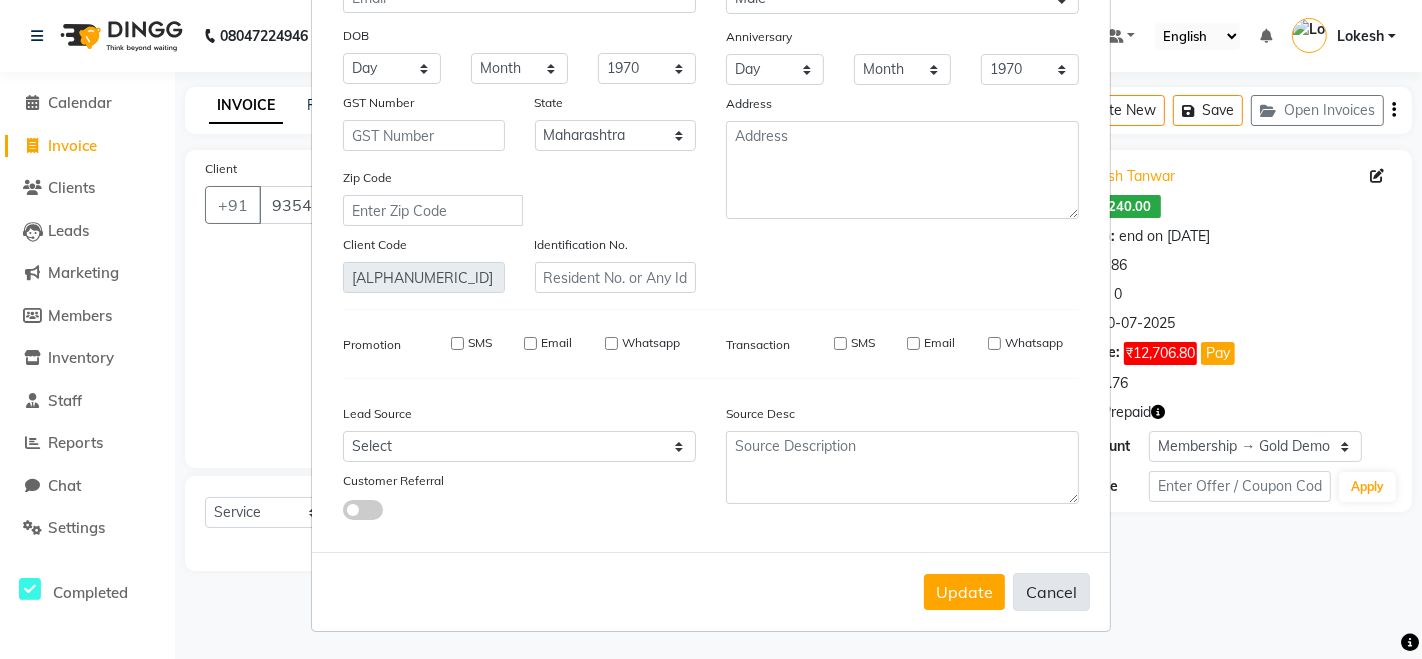 type 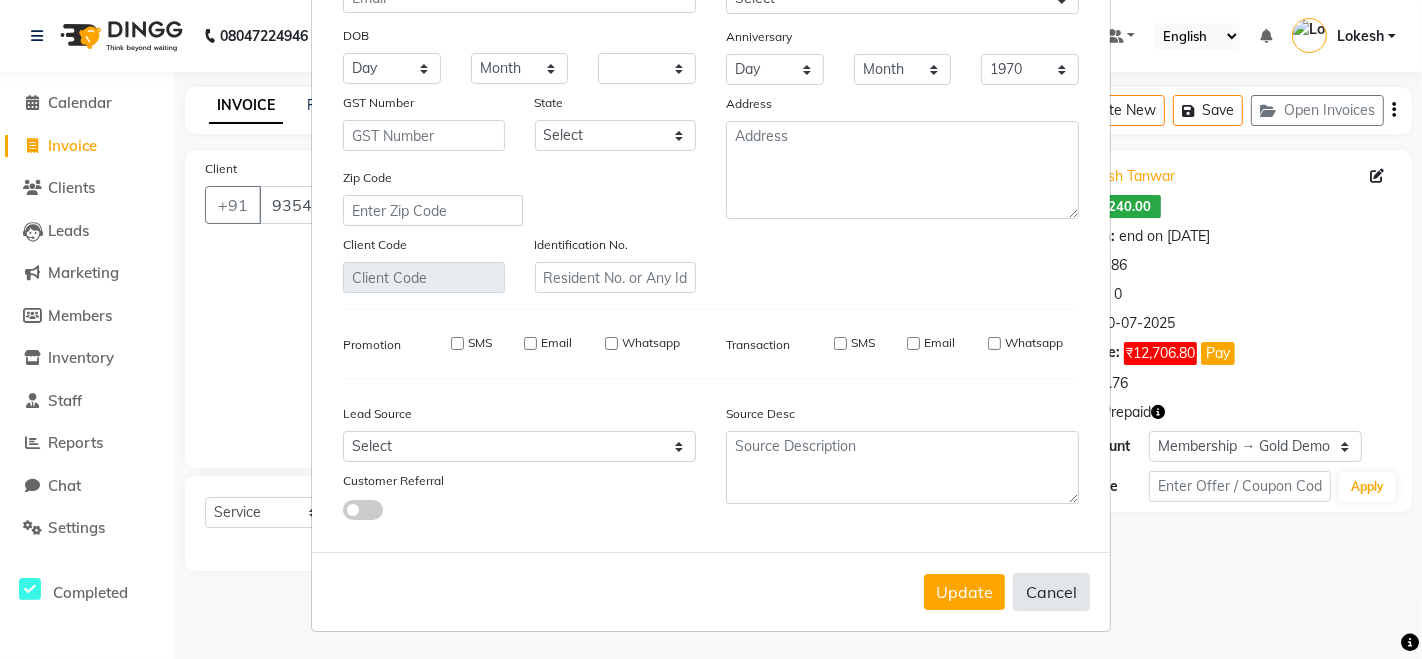 select 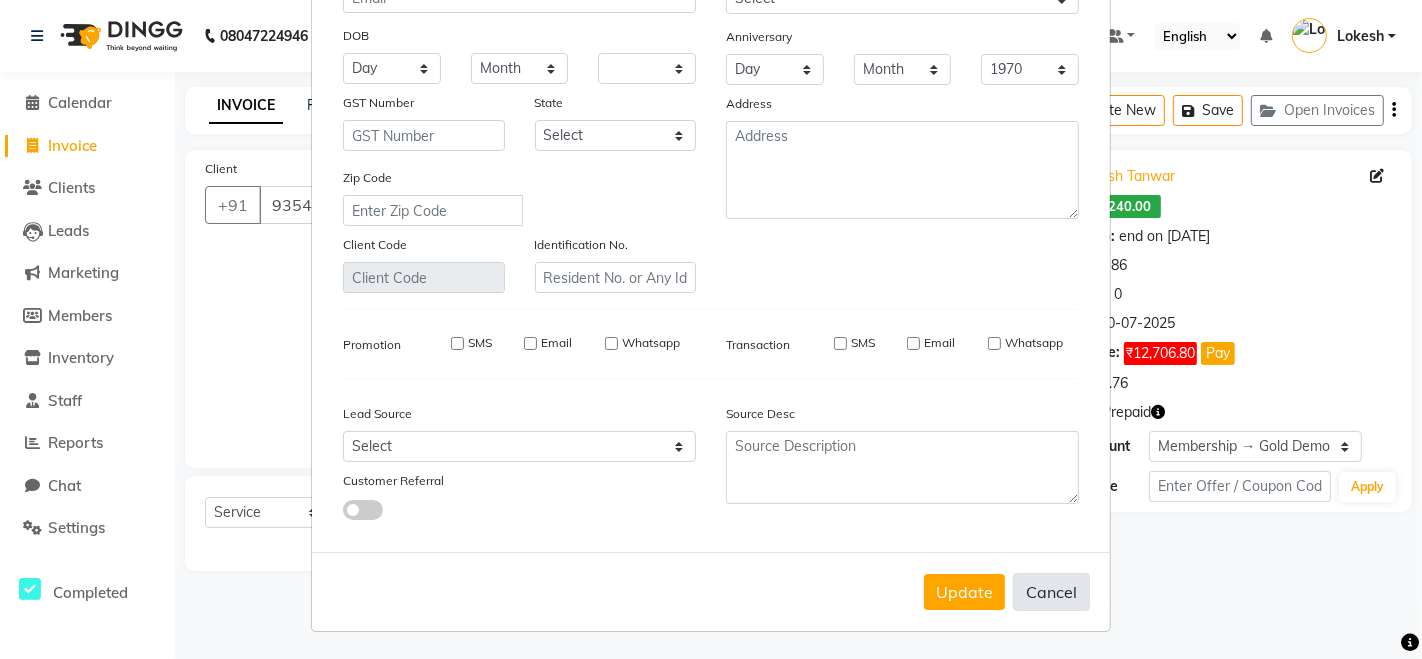 select 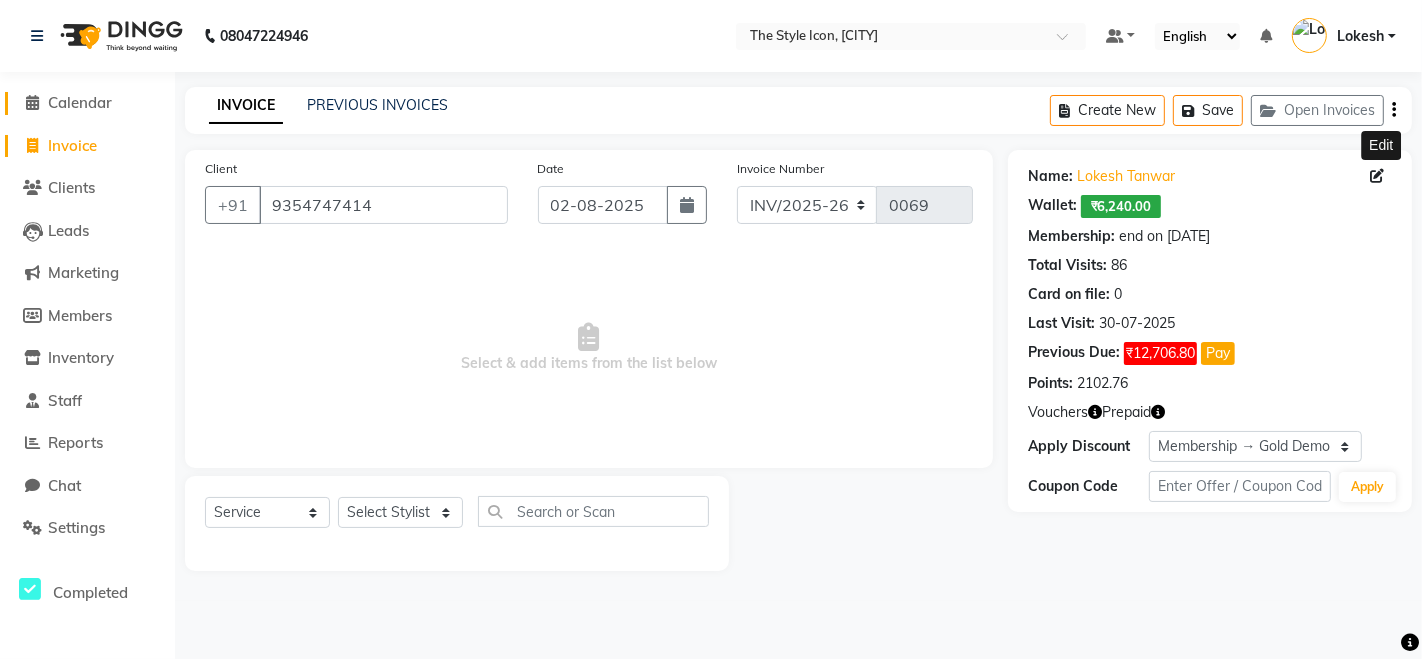 click on "Calendar" 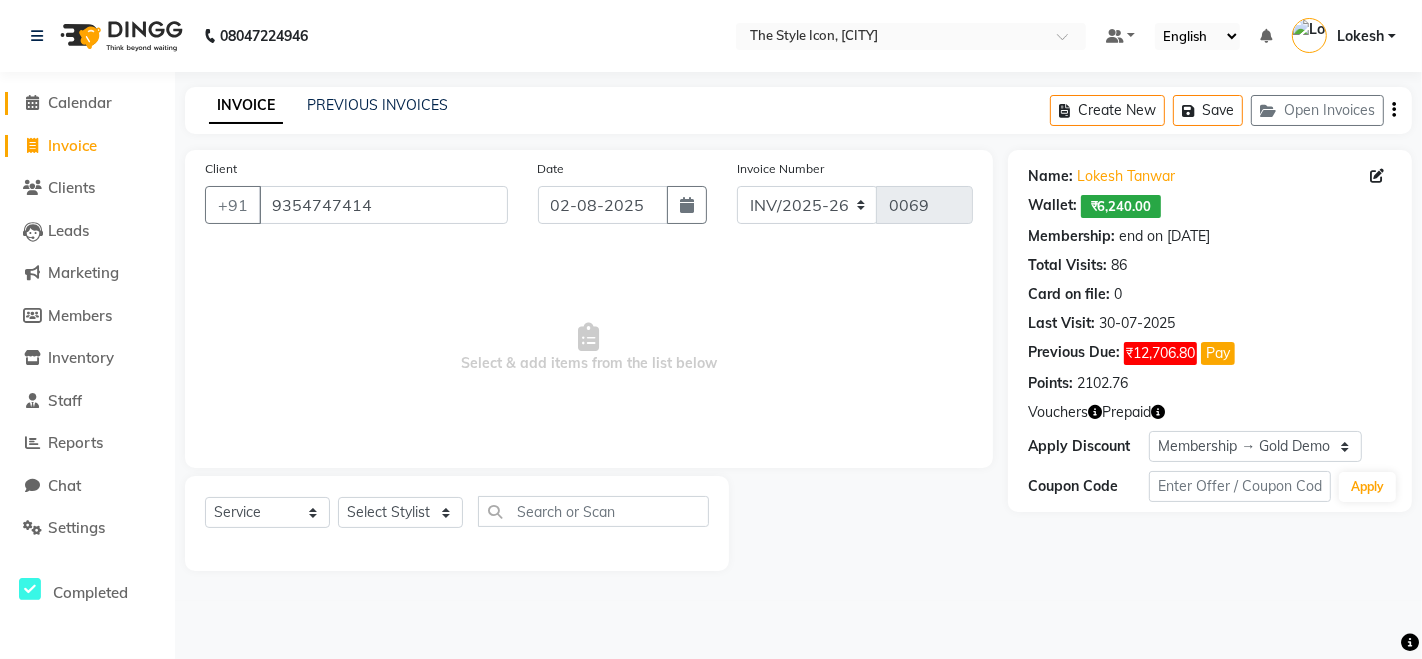 click on "Calendar" 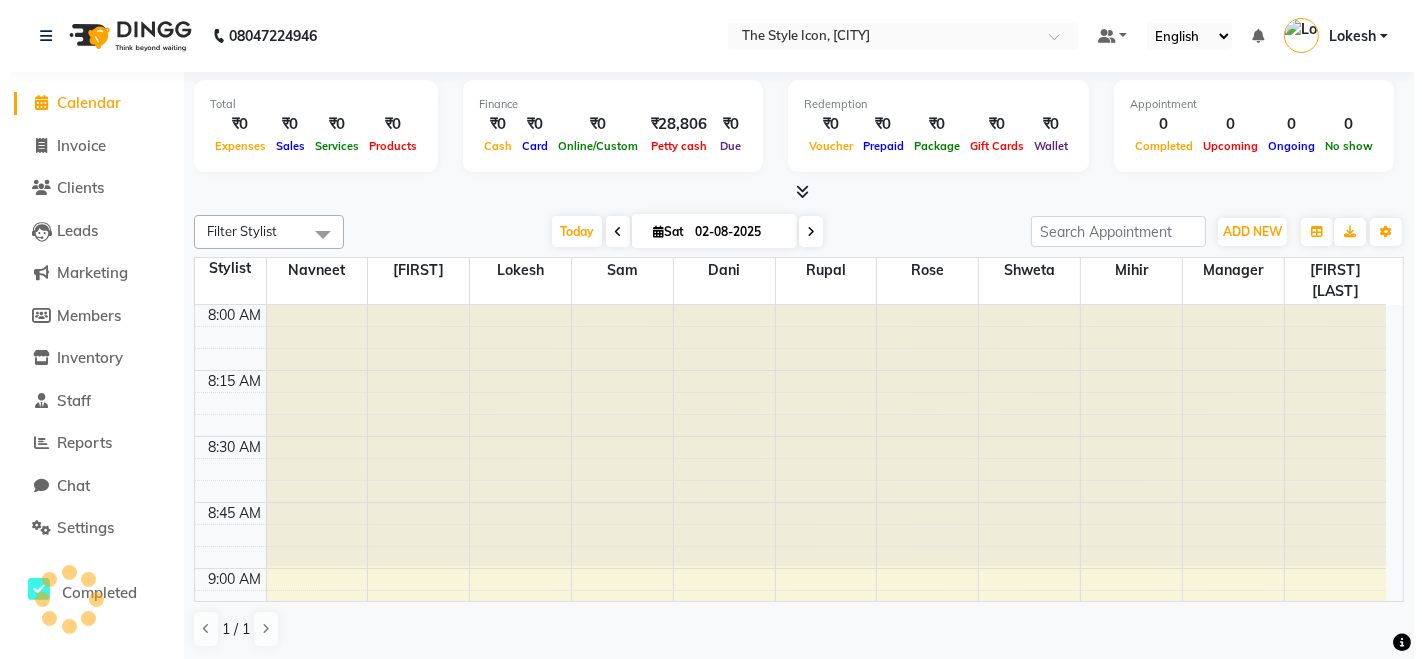 scroll, scrollTop: 0, scrollLeft: 0, axis: both 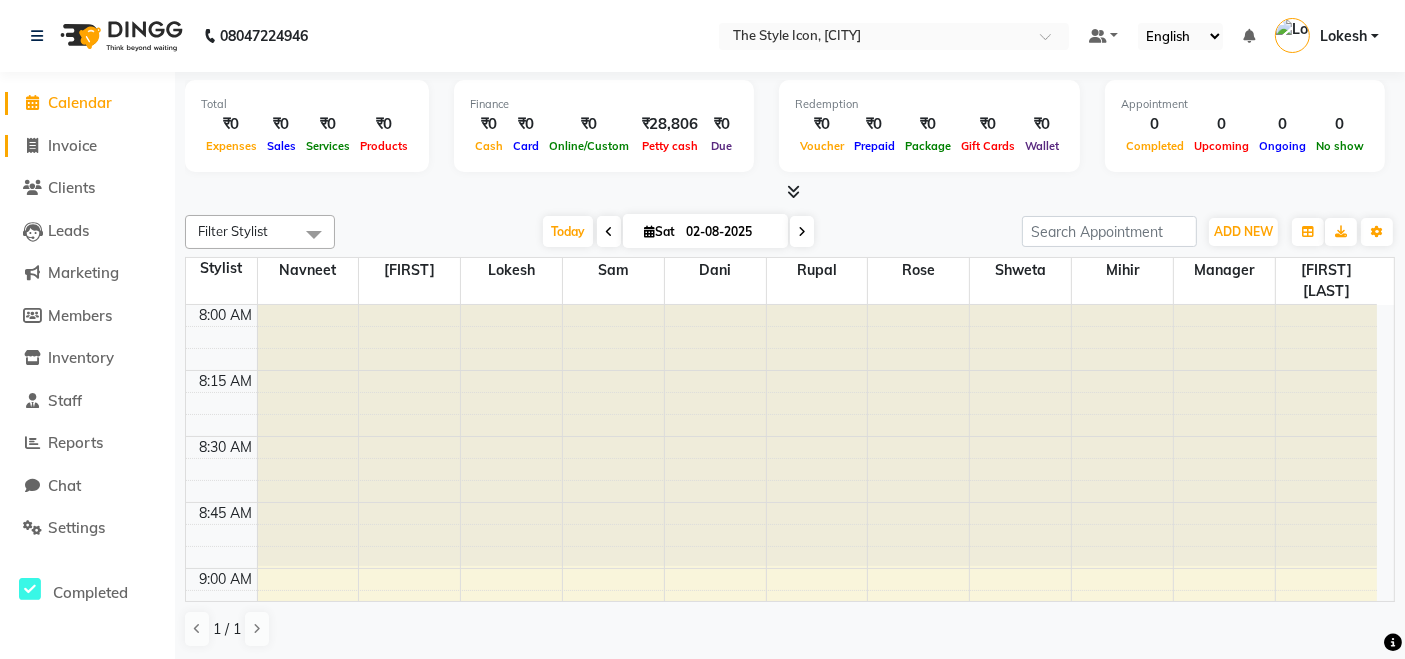 click on "Invoice" 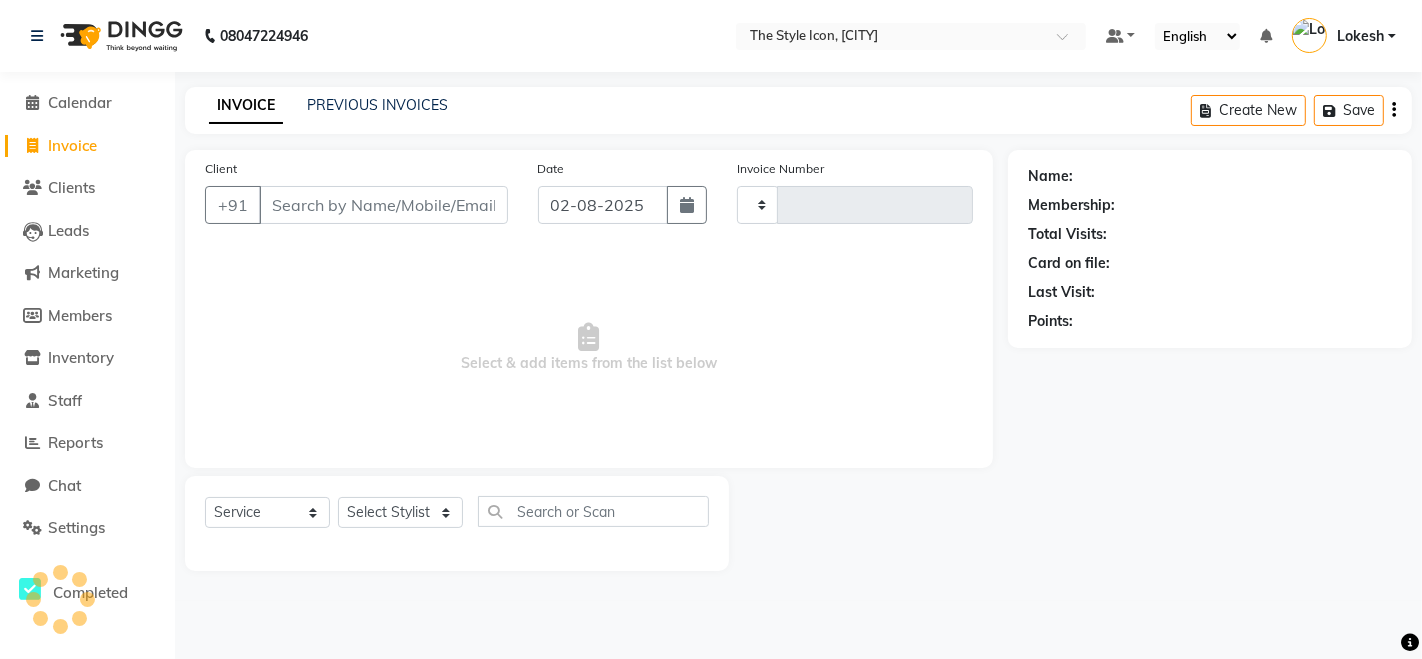 type on "0069" 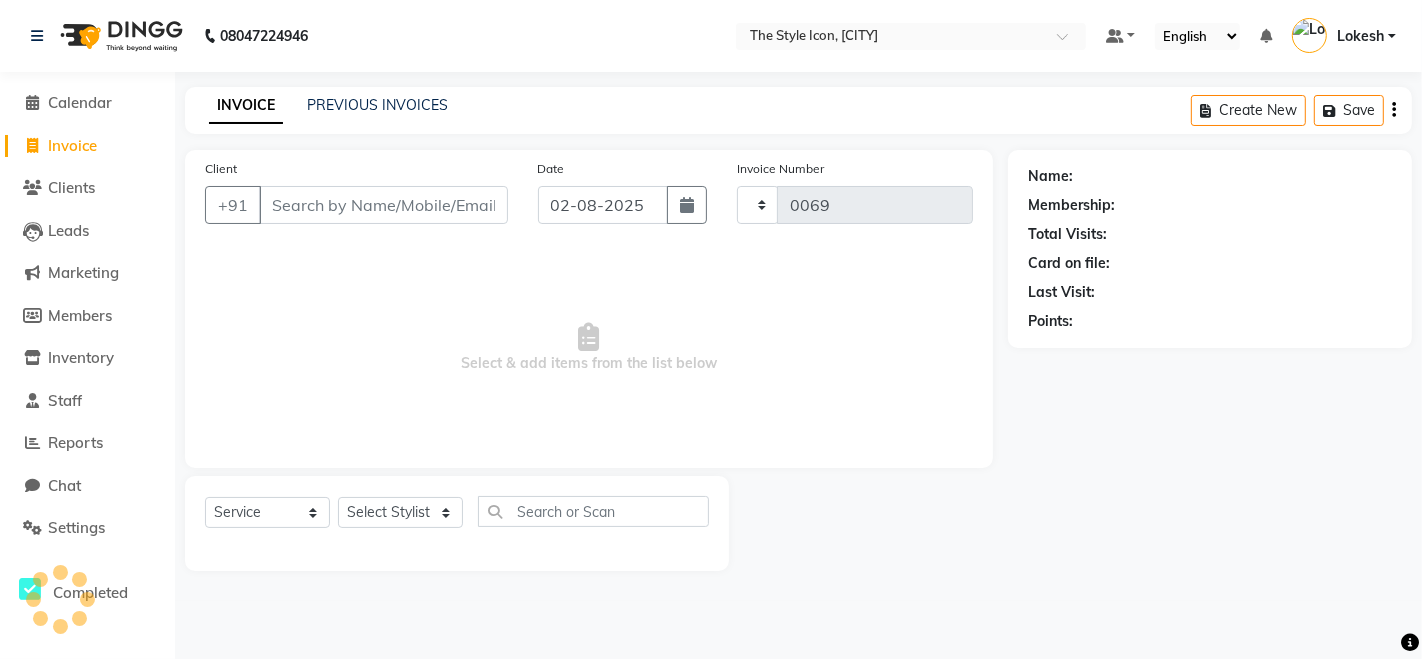 select on "6267" 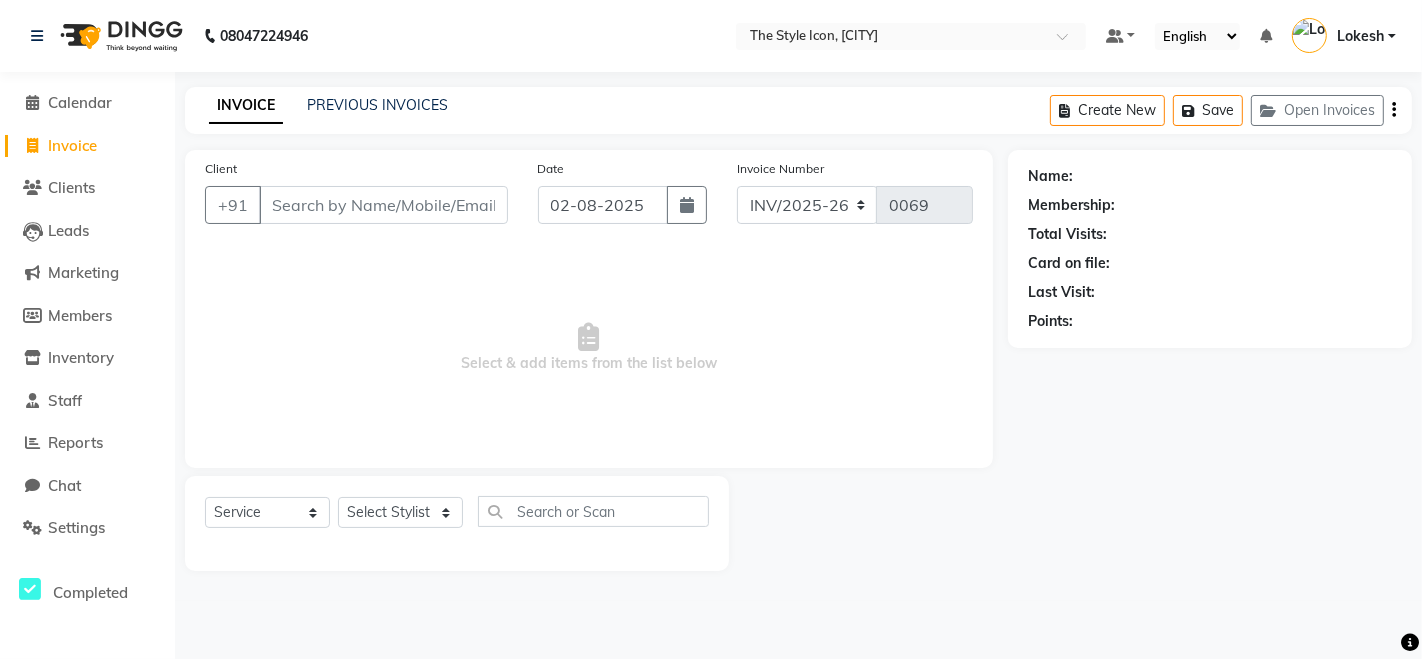 click on "[PHONE] Select Location × The Style Icon, [CITY] Default Panel My Panel English ENGLISH Español العربية मराठी हिंदी ગુજરાતી தமிழ் 中文 Notifications nothing to show Lokesh Manage Profile Change Password Sign out  Version:3.15.11" 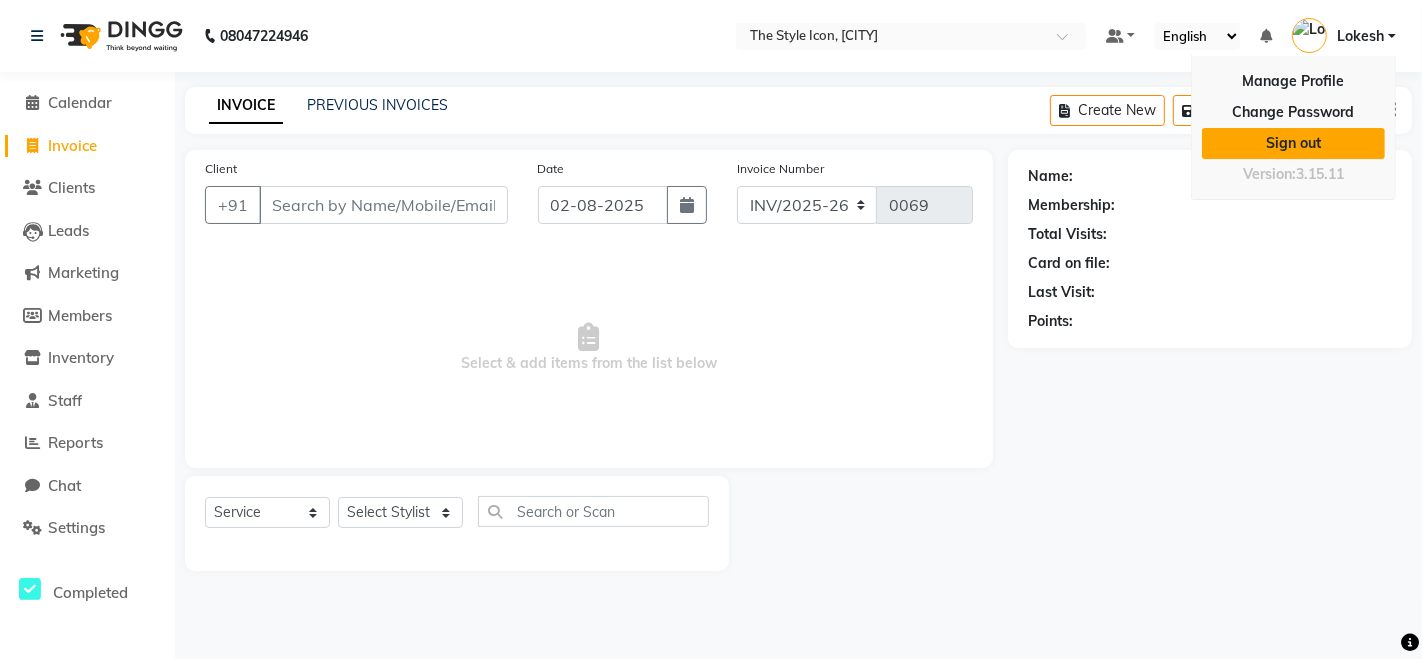 click on "Sign out" at bounding box center (1293, 143) 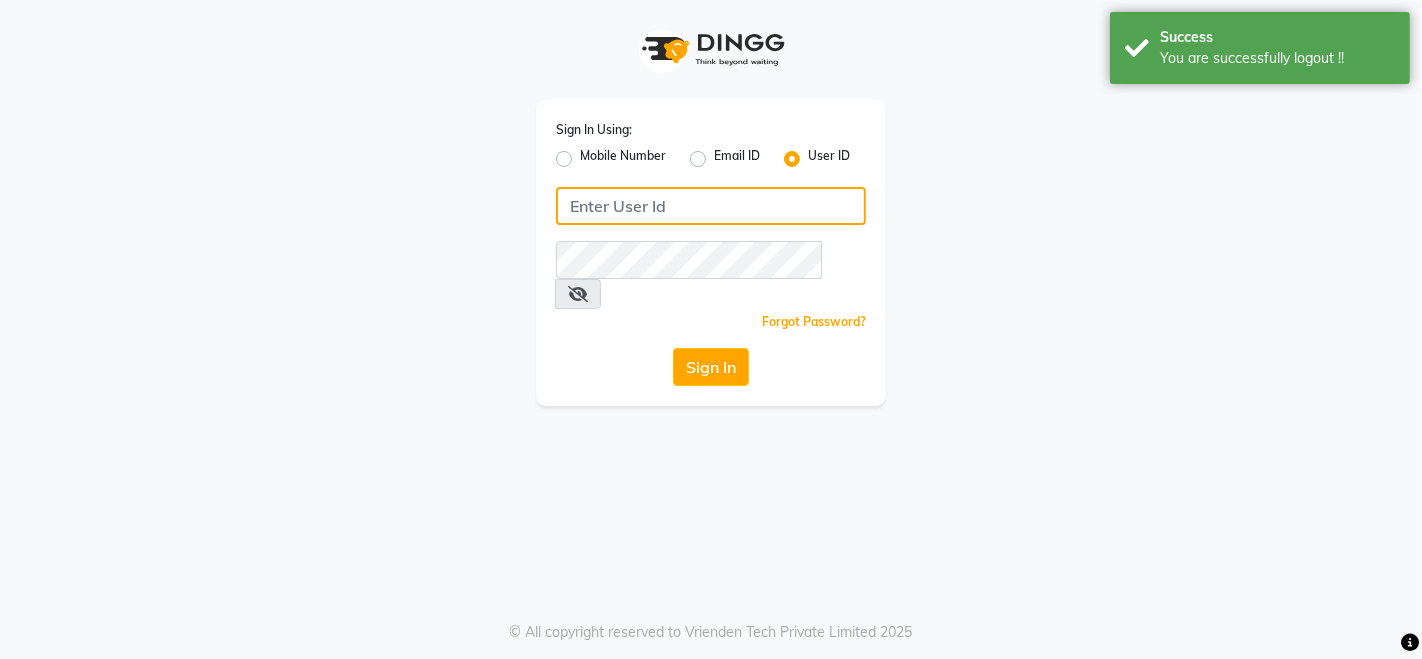 type on "9354747414" 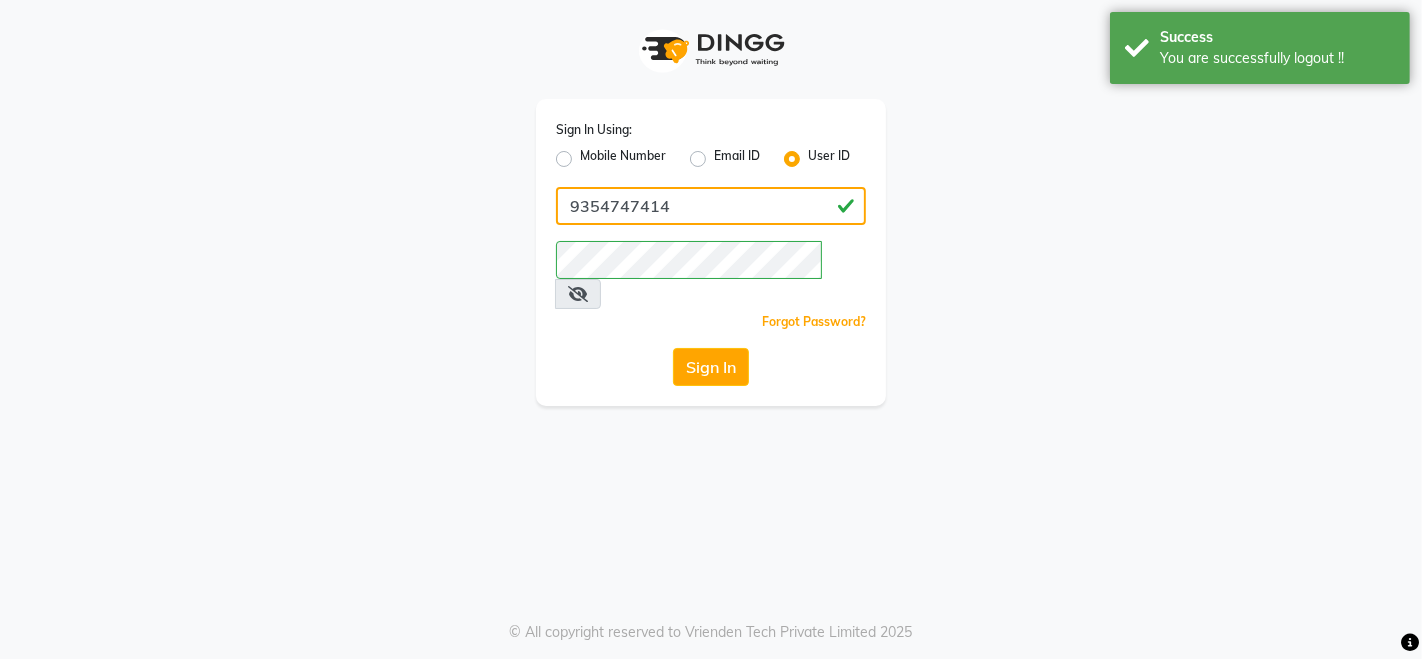 drag, startPoint x: 567, startPoint y: 181, endPoint x: 195, endPoint y: 237, distance: 376.19144 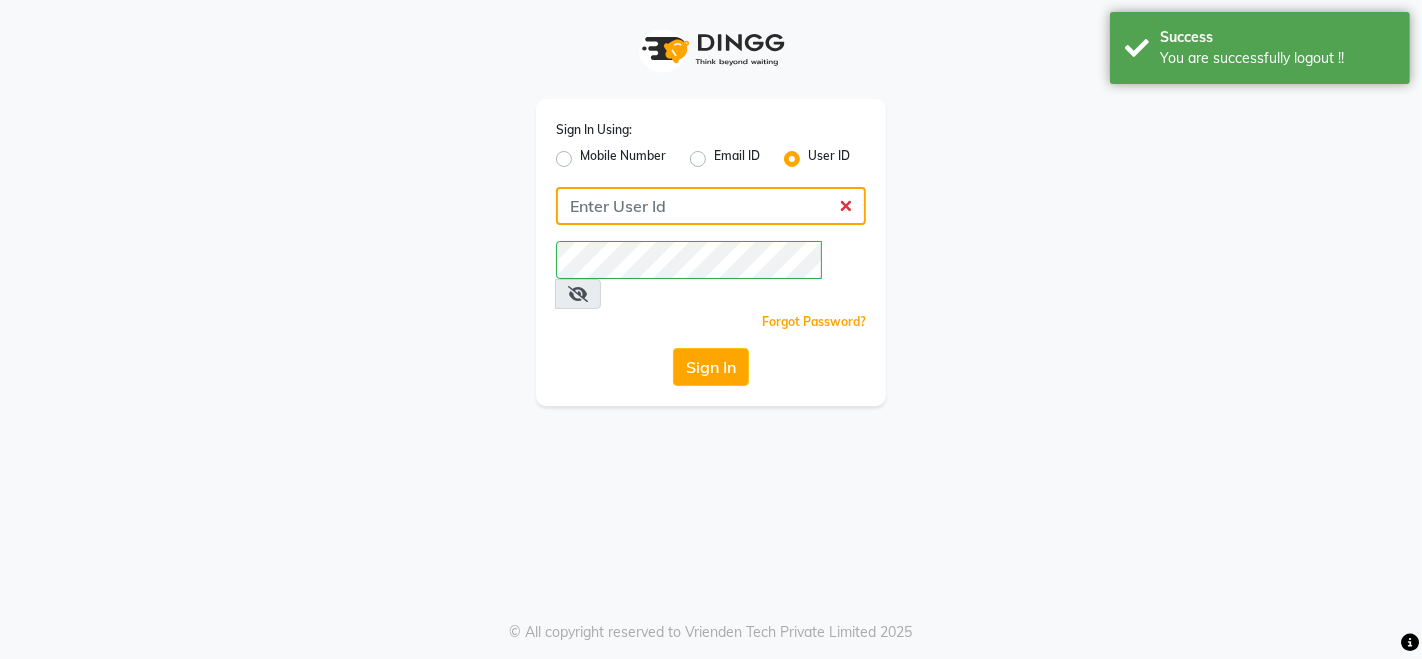 type 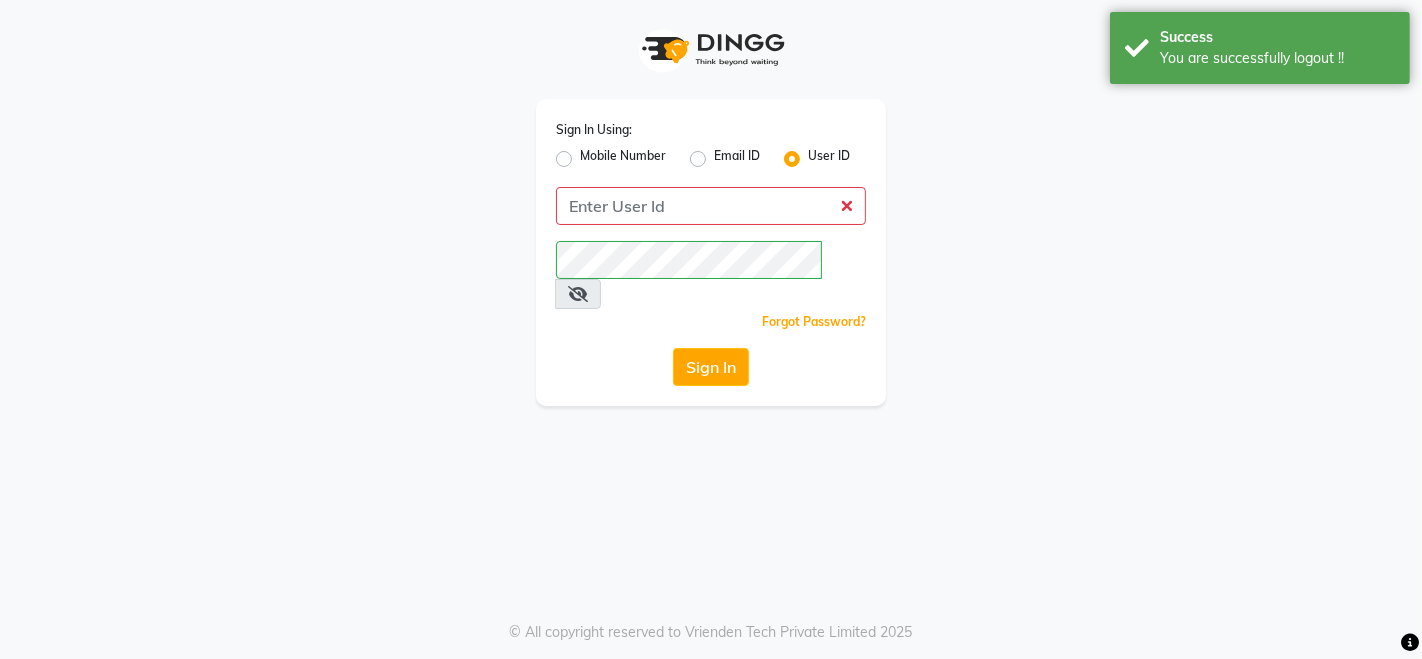 click on "Sign In Using: Mobile Number Email ID User ID  Remember me Forgot Password?  Sign In" 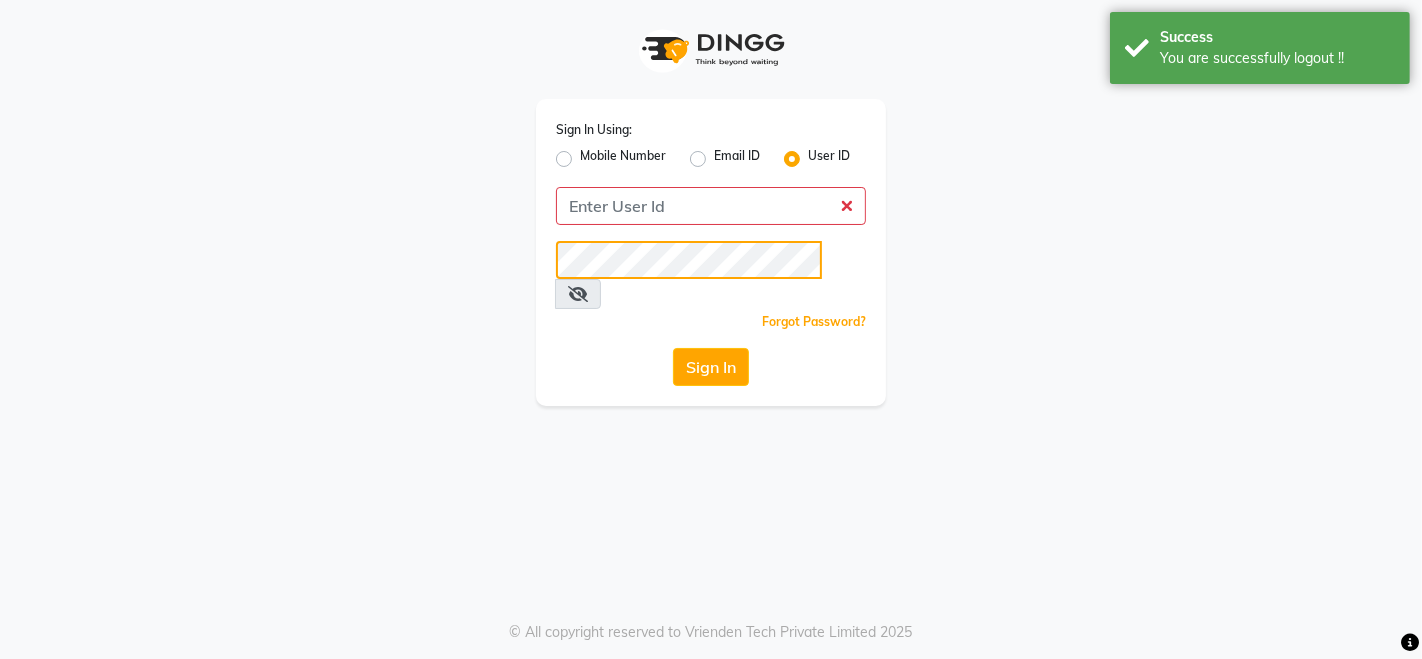 click on "Sign In Using: Mobile Number Email ID User ID  Remember me Forgot Password?  Sign In   © All copyright reserved to Vrienden Tech Private Limited 2025" 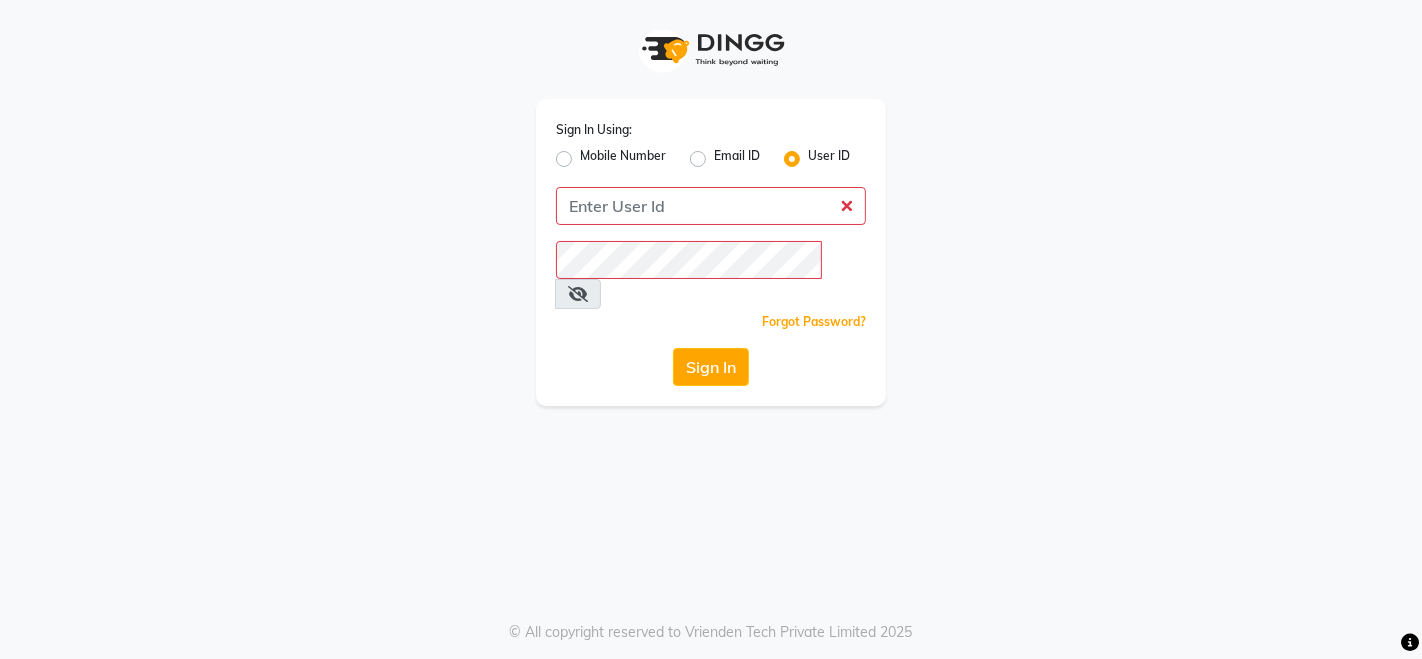 click on "Mobile Number" 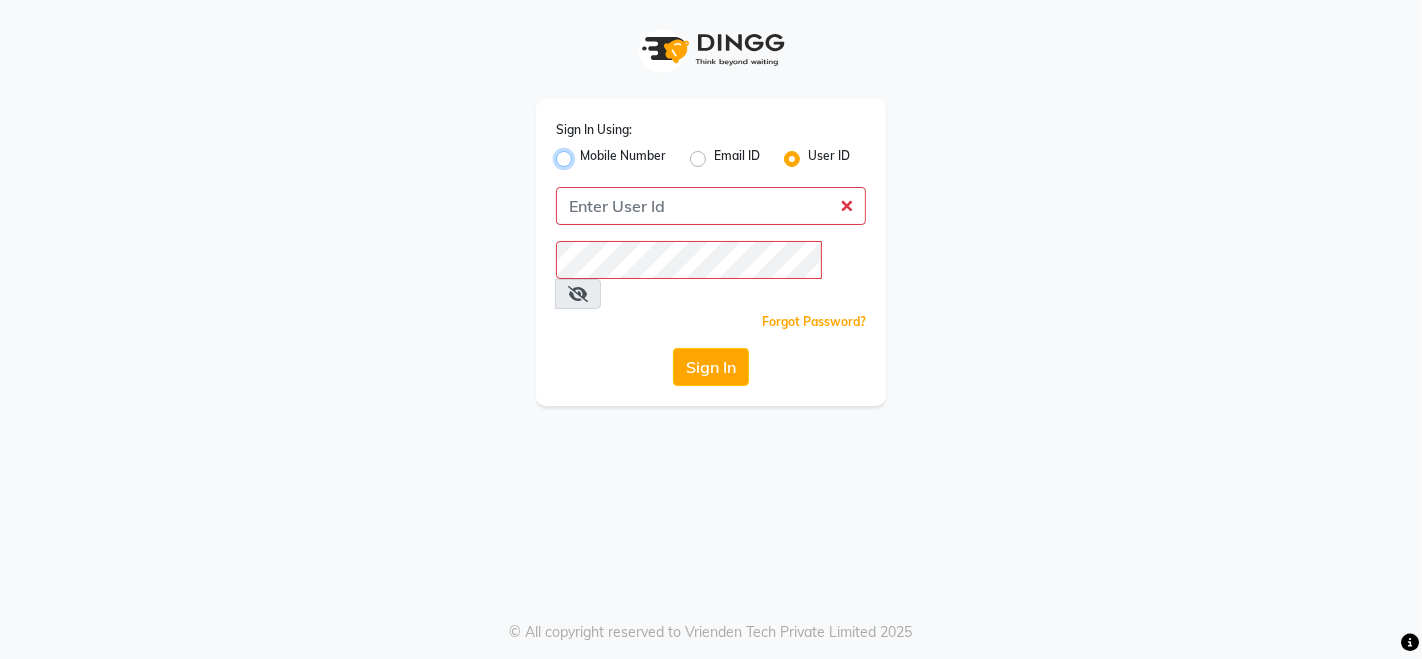 click on "Mobile Number" at bounding box center (586, 153) 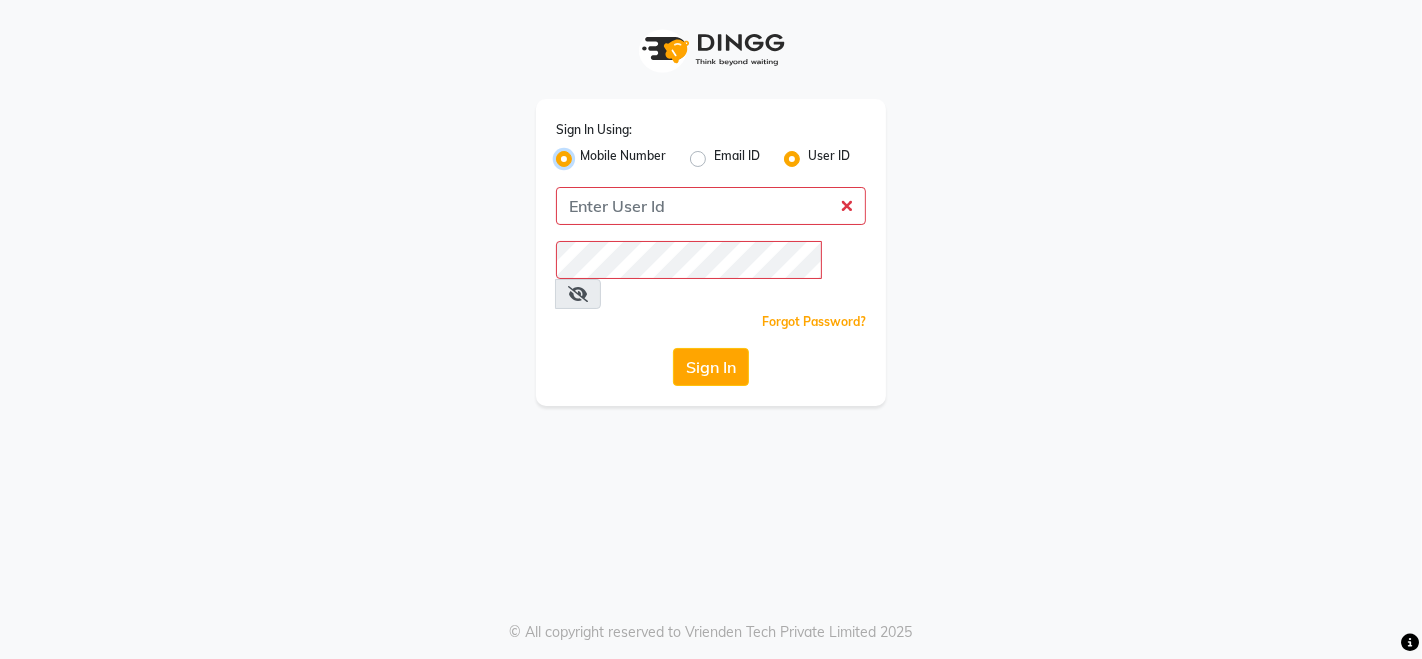 radio on "false" 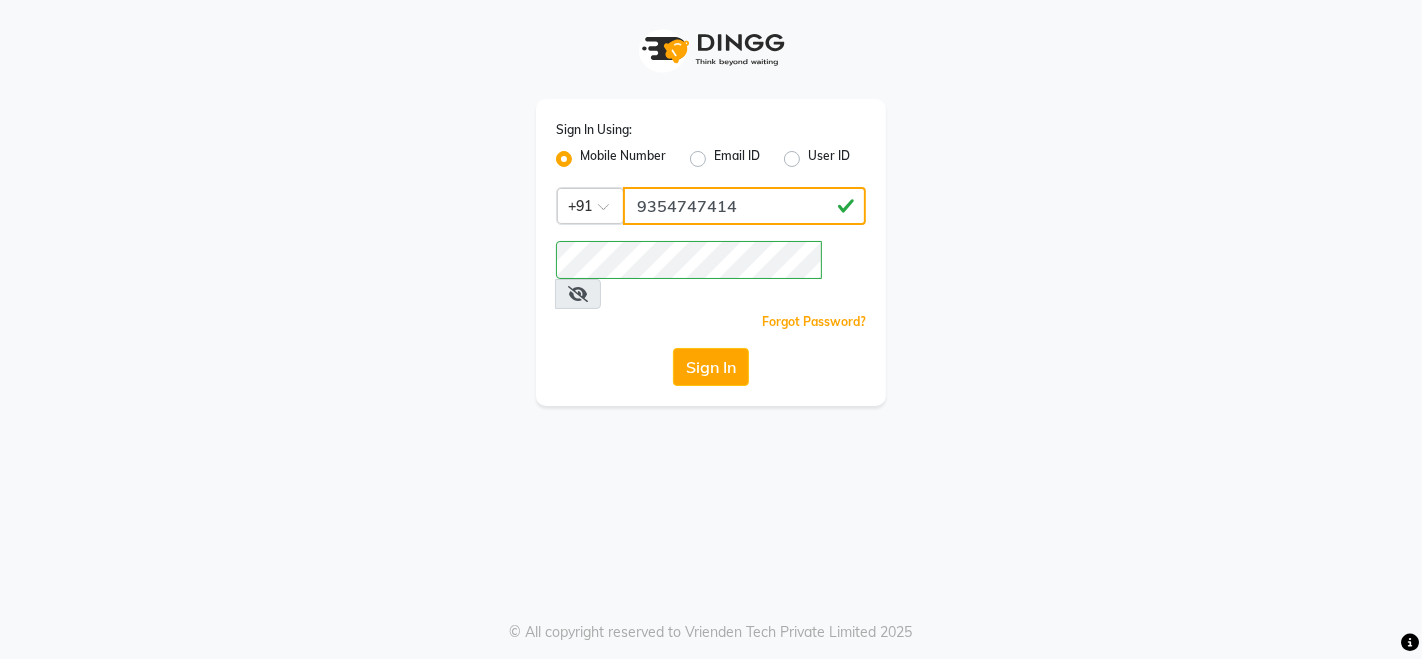click on "9354747414" 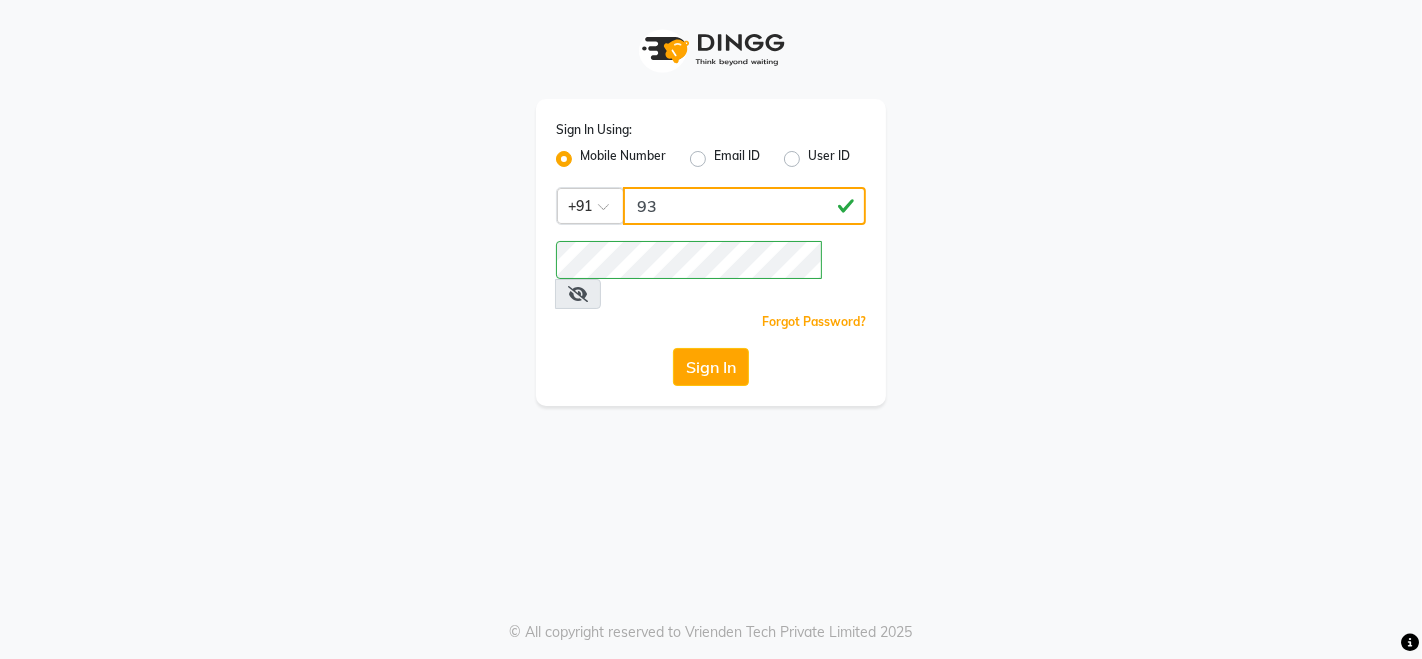type on "9" 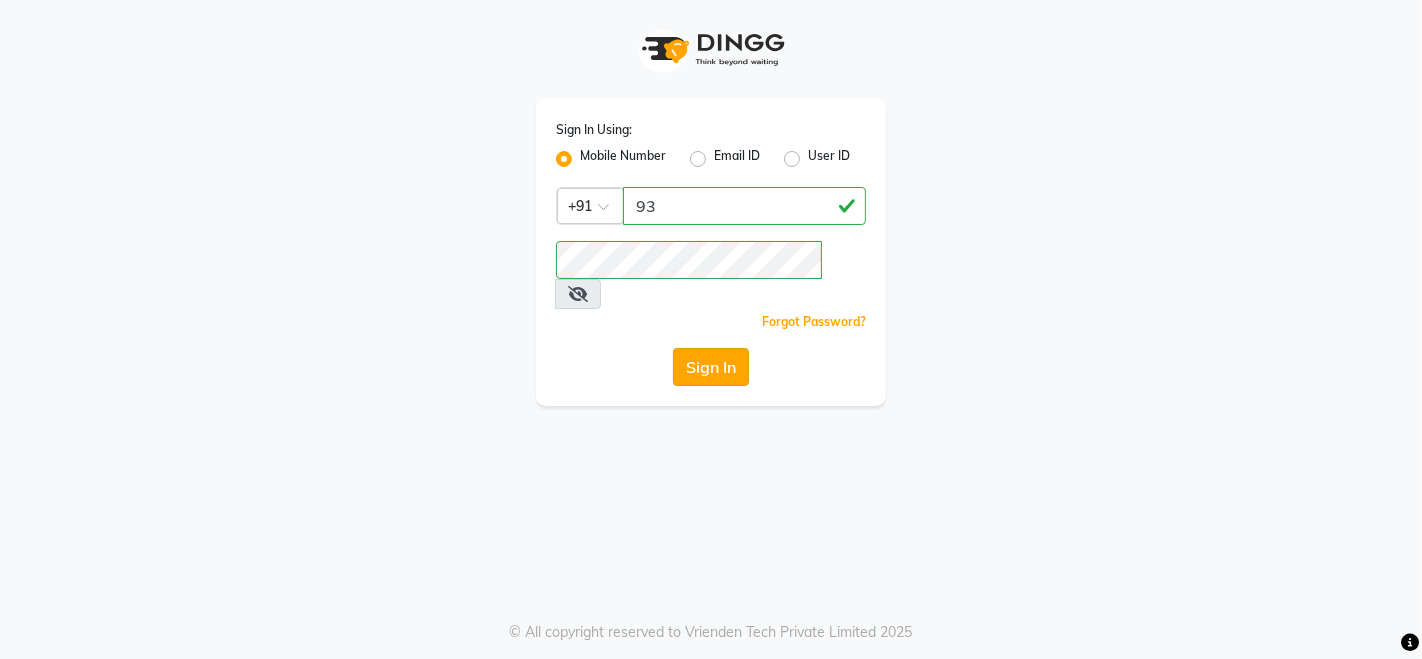 click on "Sign In" 